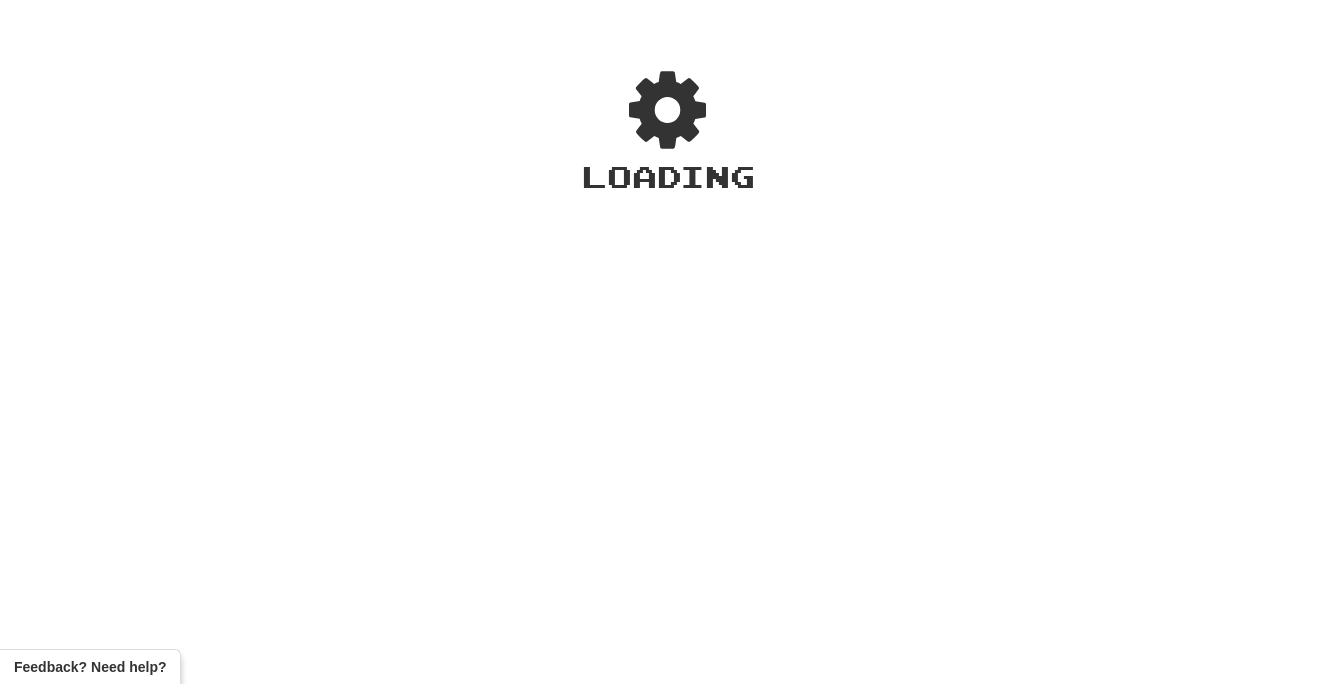 scroll, scrollTop: 0, scrollLeft: 0, axis: both 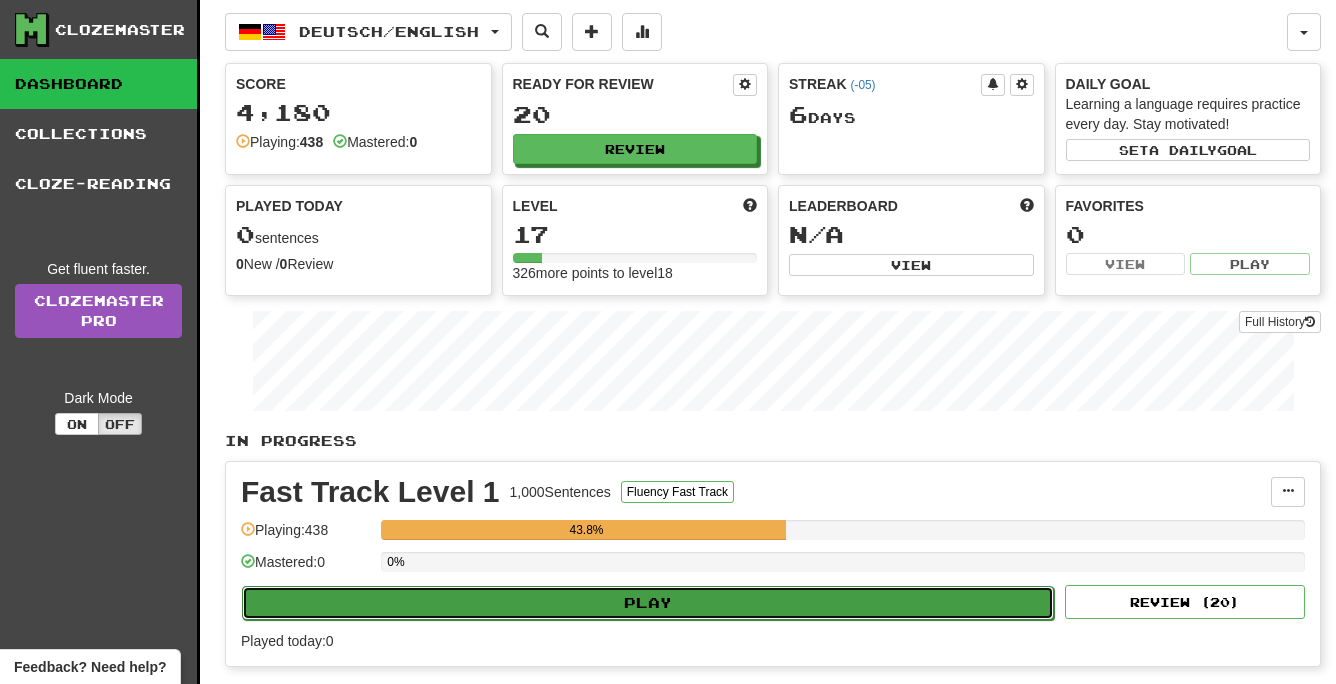 click on "Play" at bounding box center [648, 603] 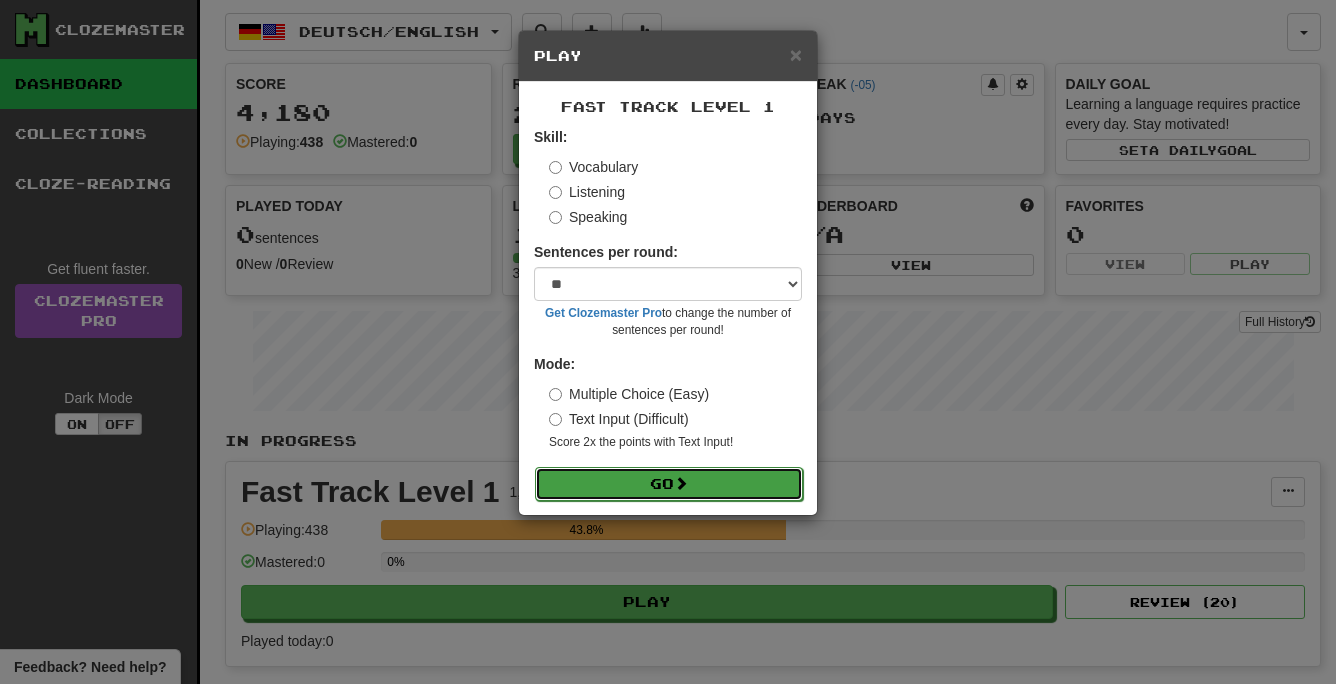 click on "Go" at bounding box center [669, 484] 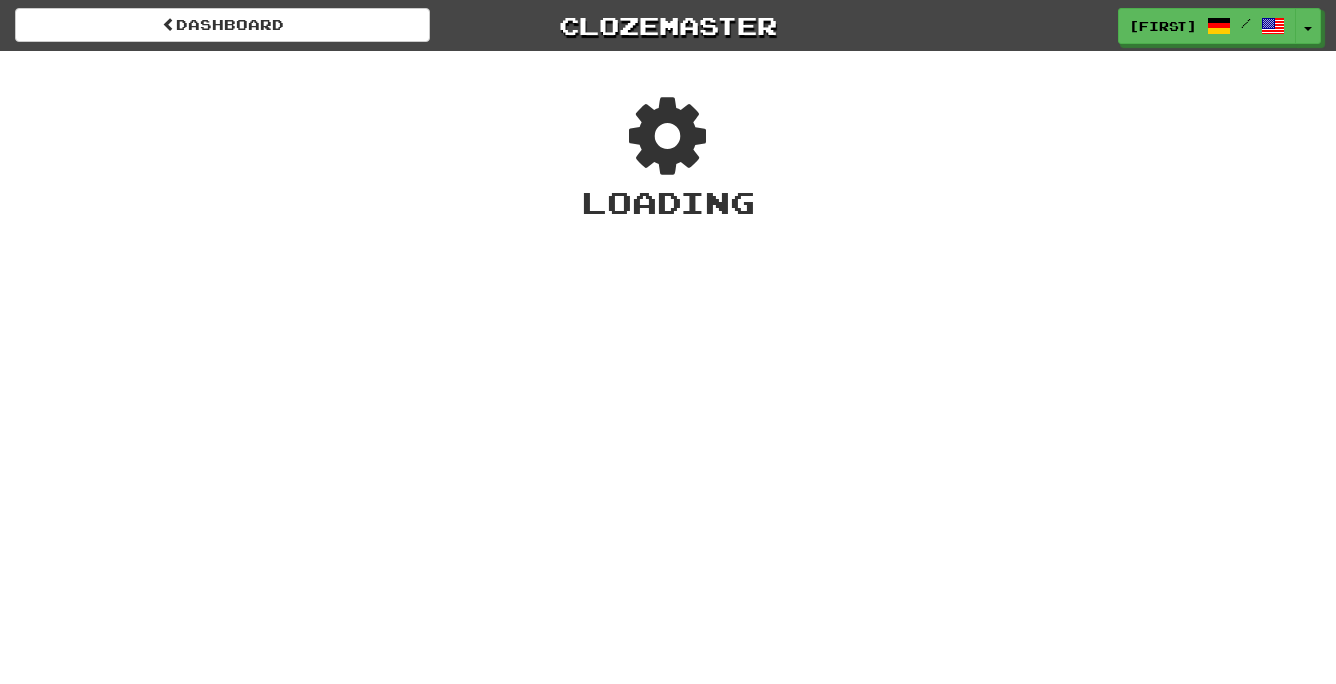 scroll, scrollTop: 0, scrollLeft: 0, axis: both 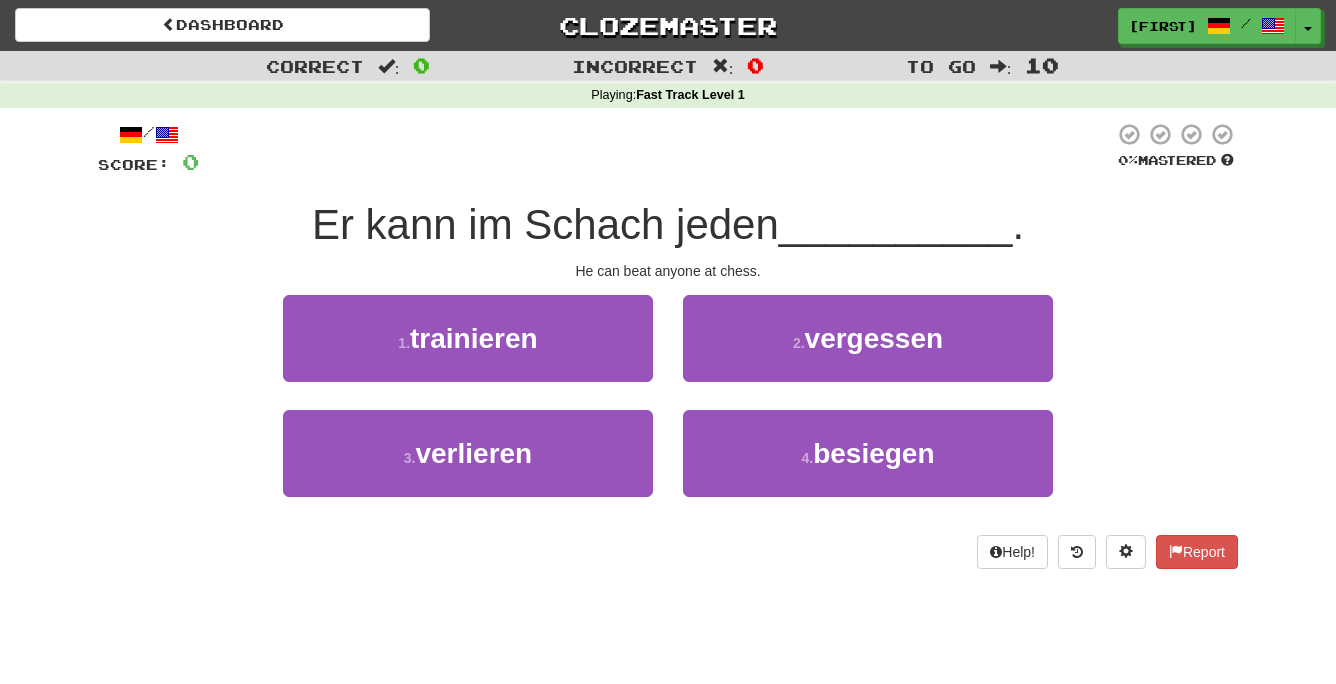 click on "He can beat anyone at chess." at bounding box center (668, 271) 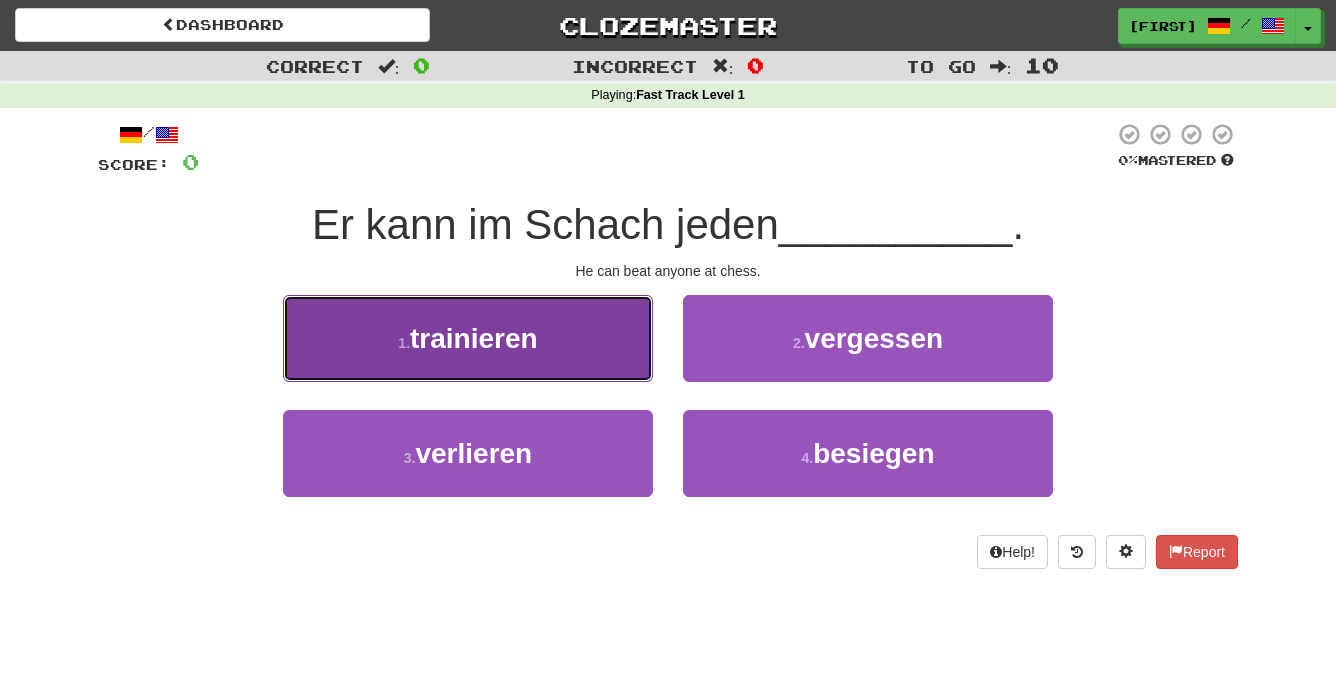 click on "1 .  trainieren" at bounding box center (468, 338) 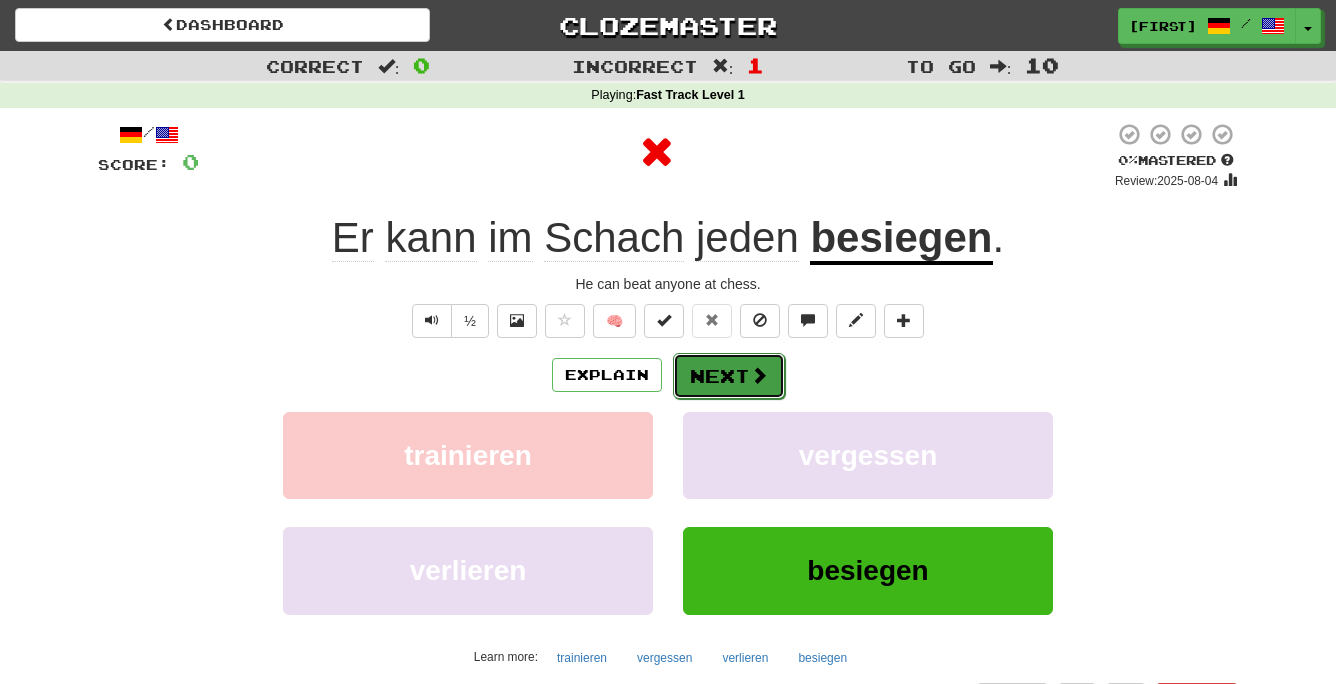 click on "Next" at bounding box center (729, 376) 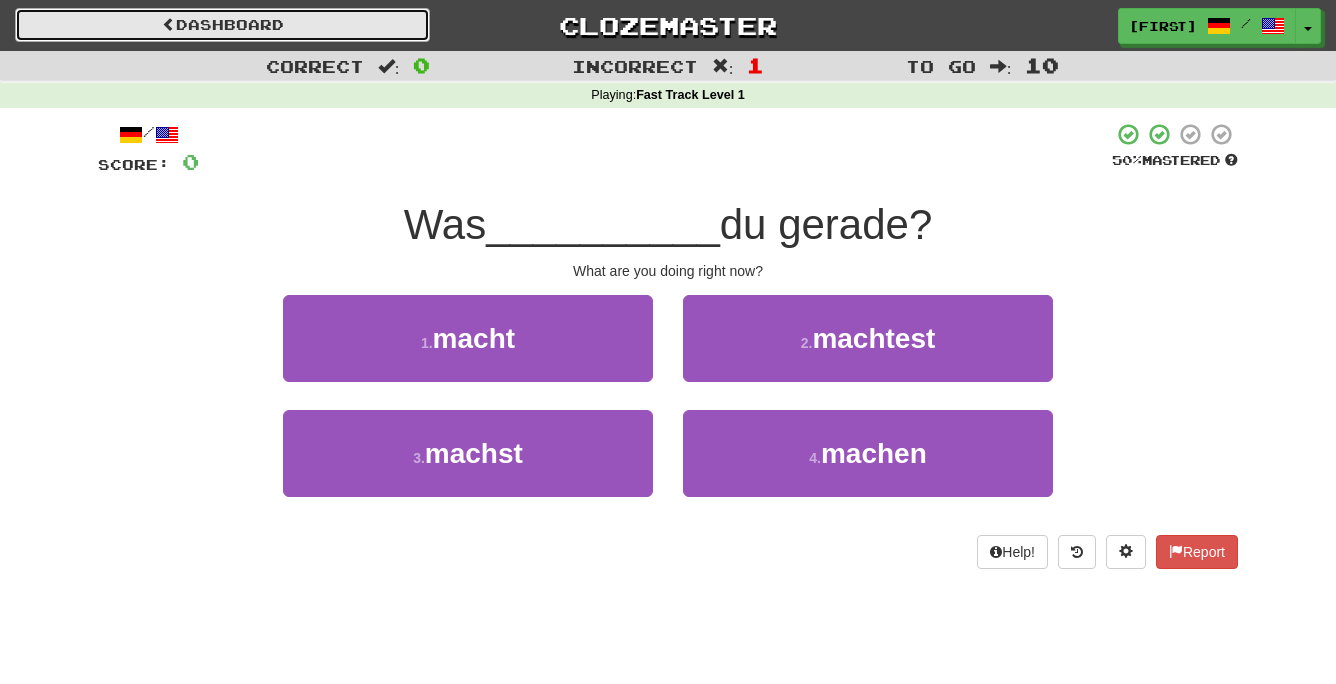 click on "Dashboard" at bounding box center (222, 25) 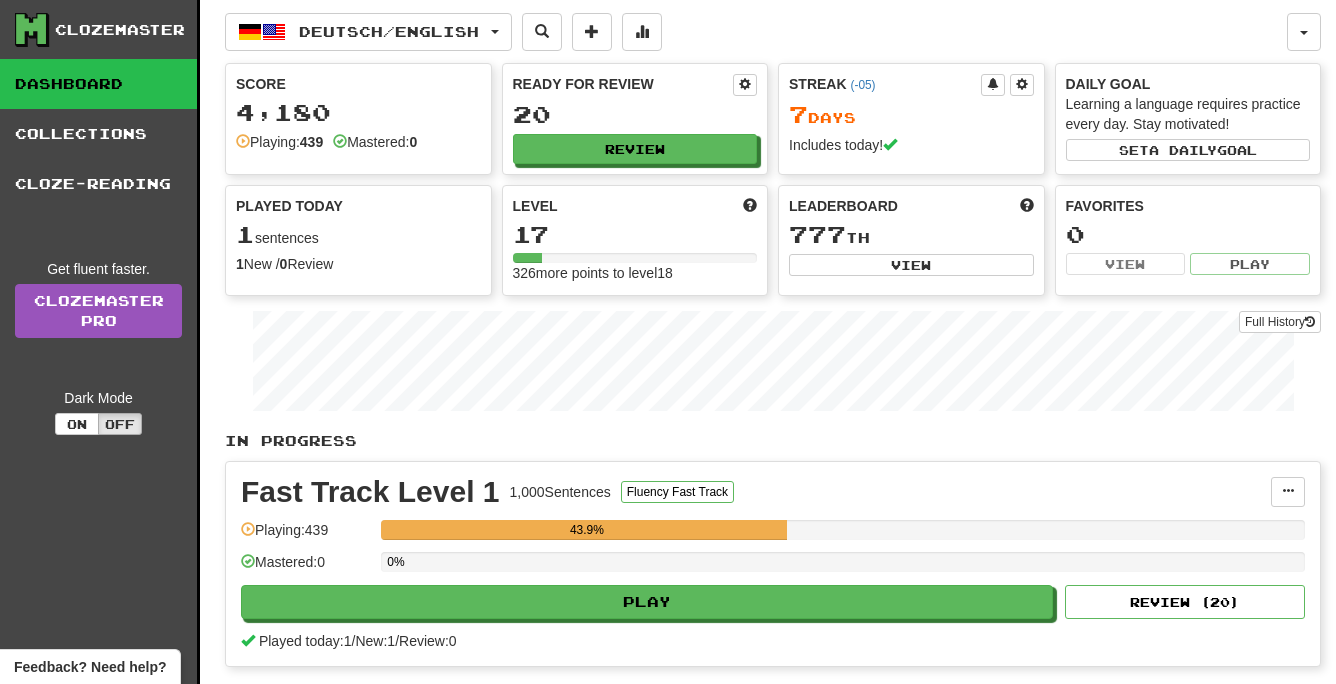 scroll, scrollTop: 0, scrollLeft: 0, axis: both 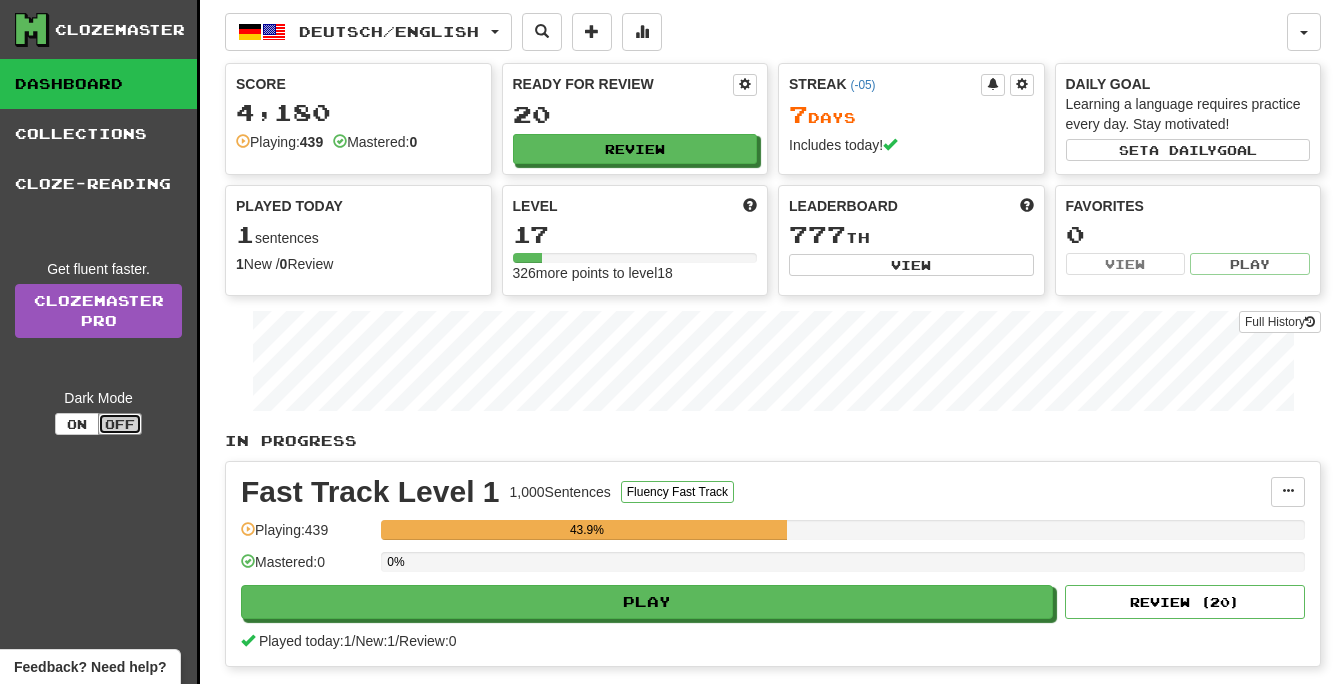 click on "Off" at bounding box center (120, 424) 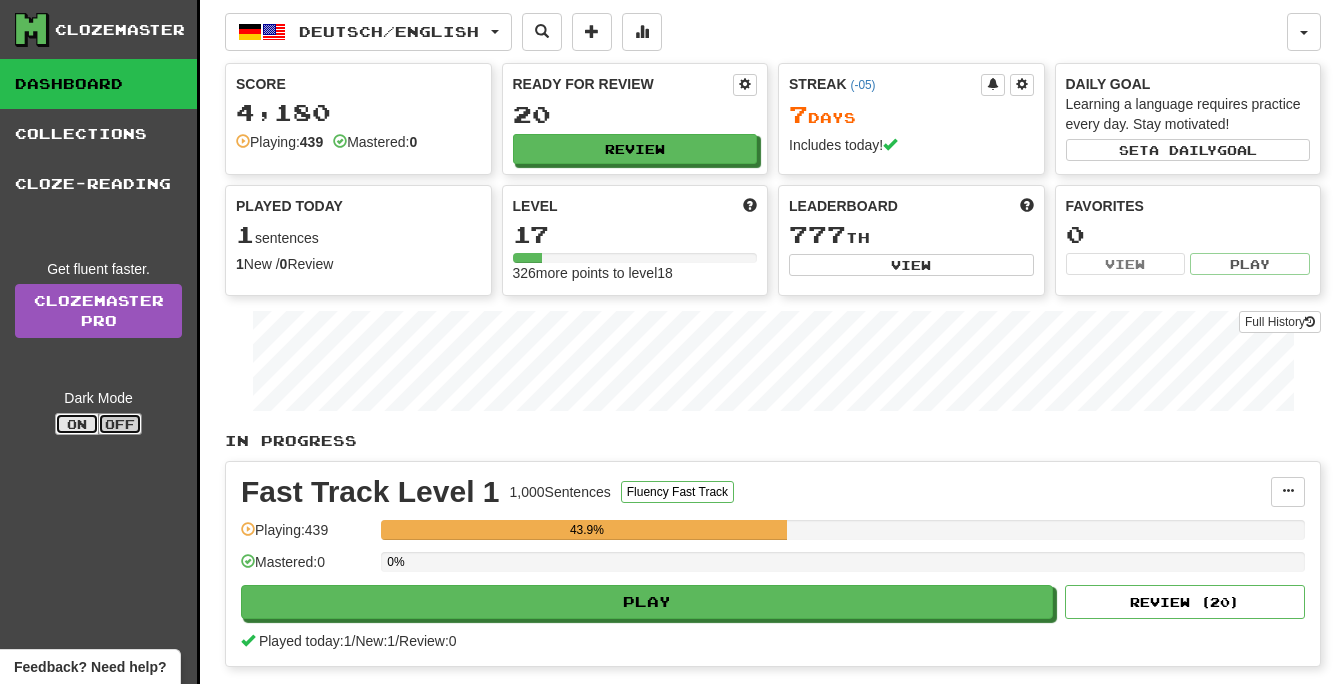 click on "On" at bounding box center (77, 424) 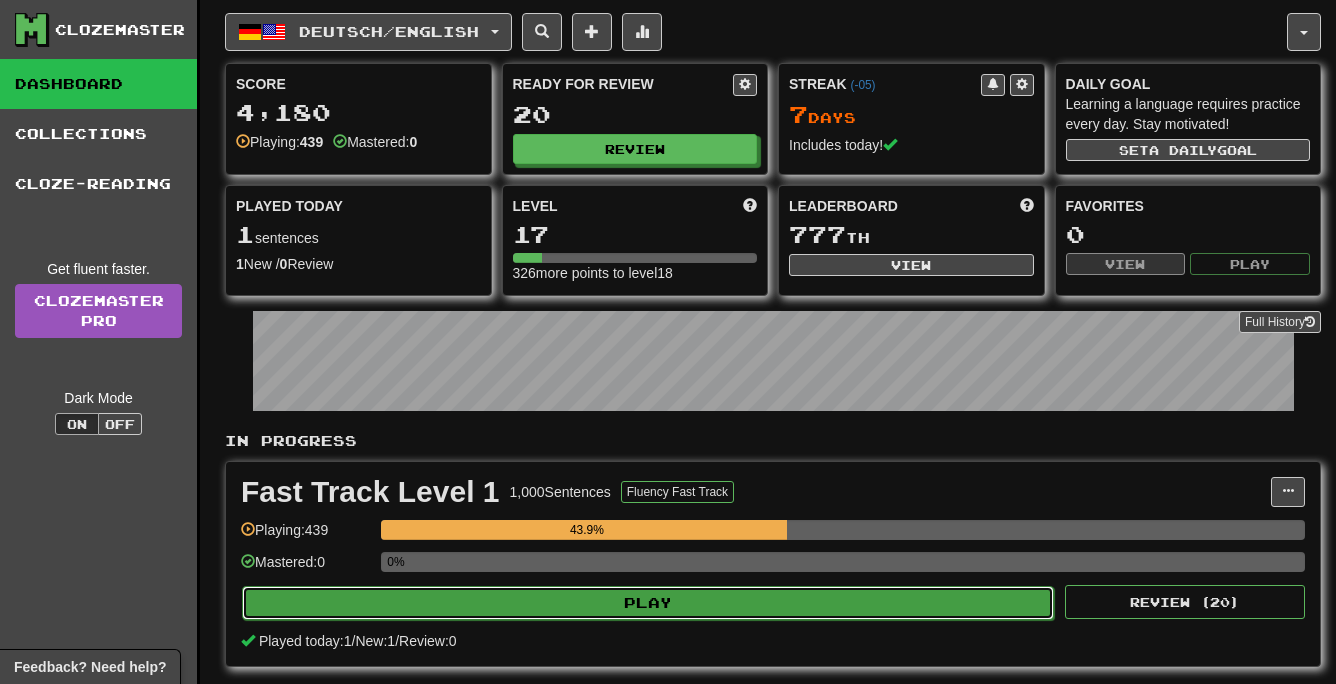 click on "Play" at bounding box center [648, 603] 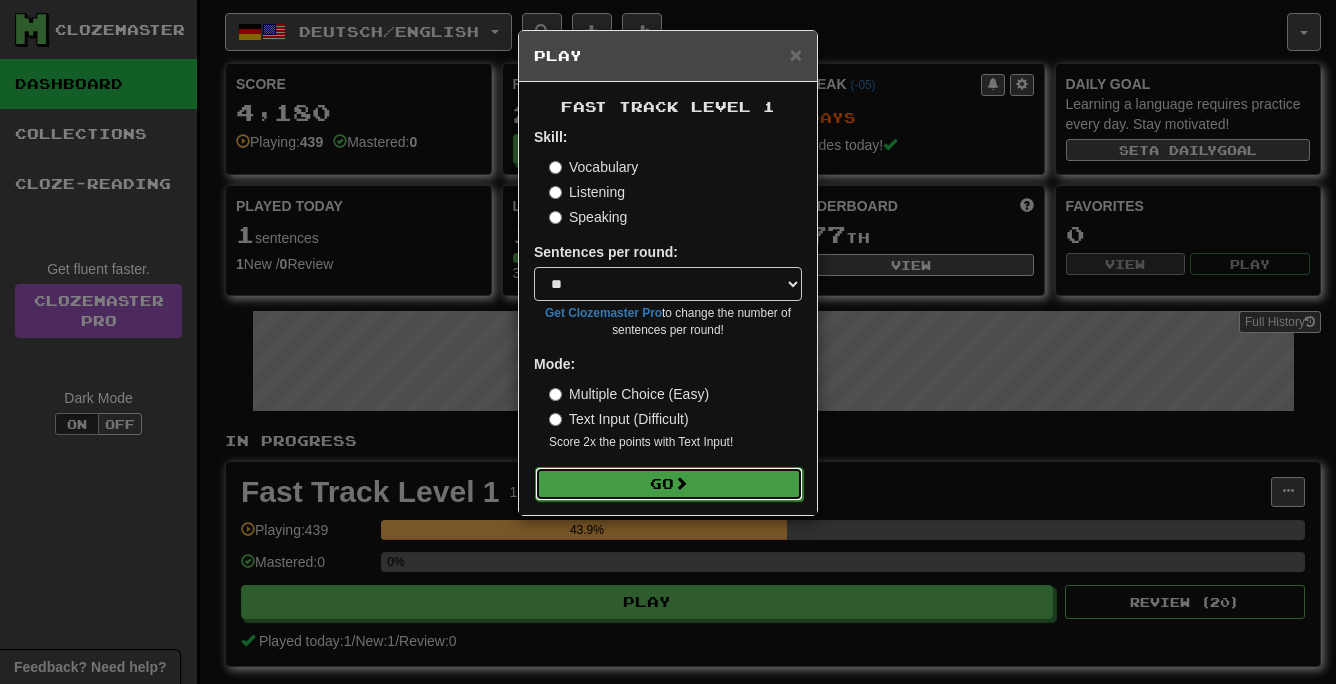 click on "Go" at bounding box center [669, 484] 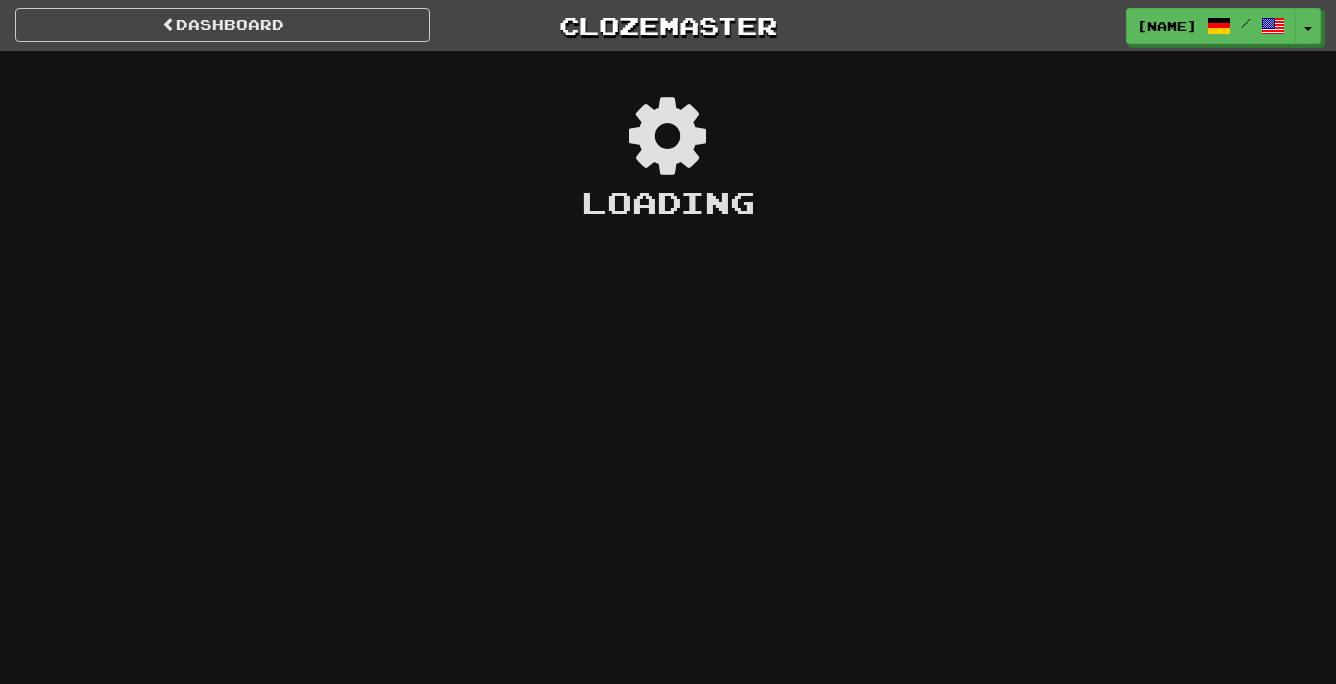 scroll, scrollTop: 0, scrollLeft: 0, axis: both 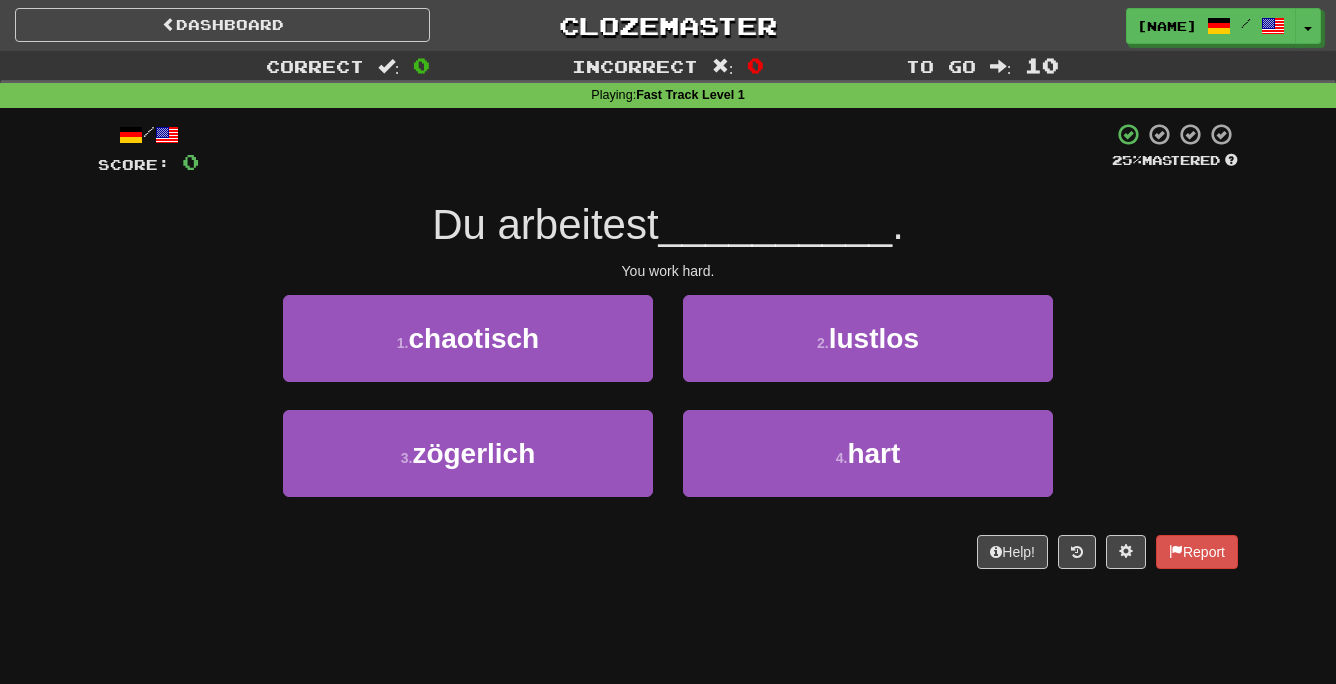 click on "__________" at bounding box center [776, 224] 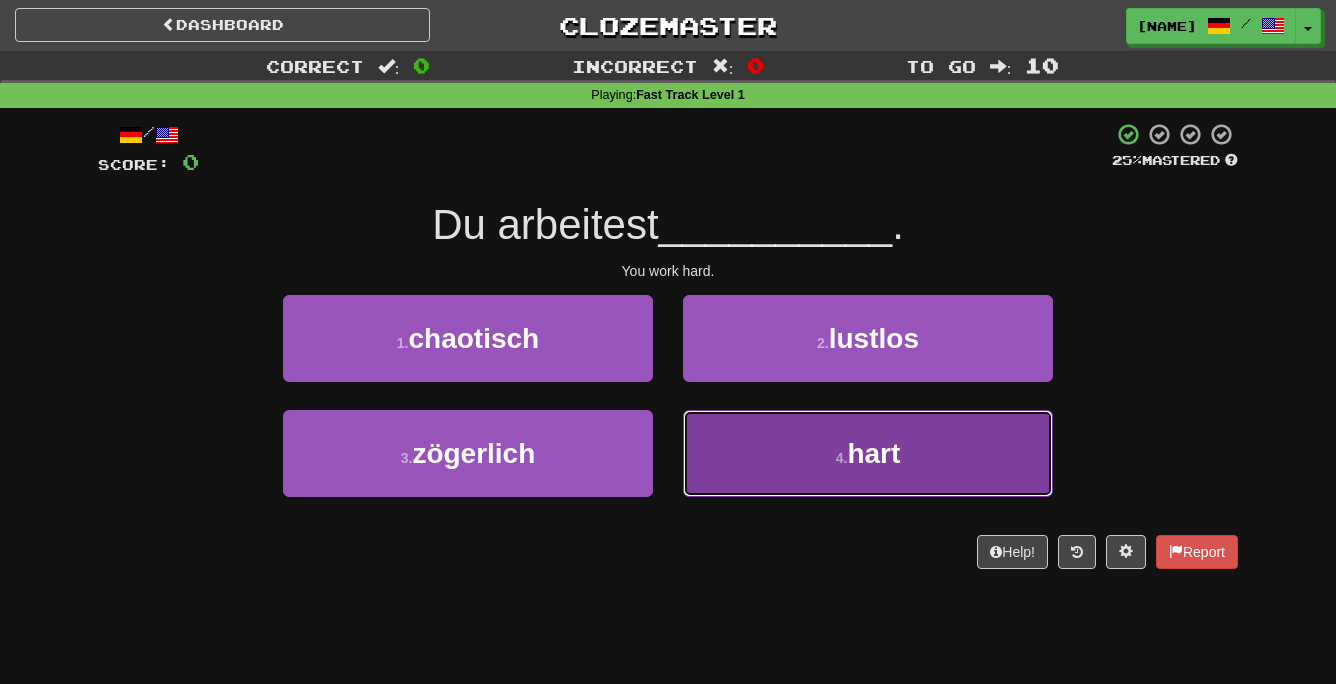 click on "hart" at bounding box center (873, 453) 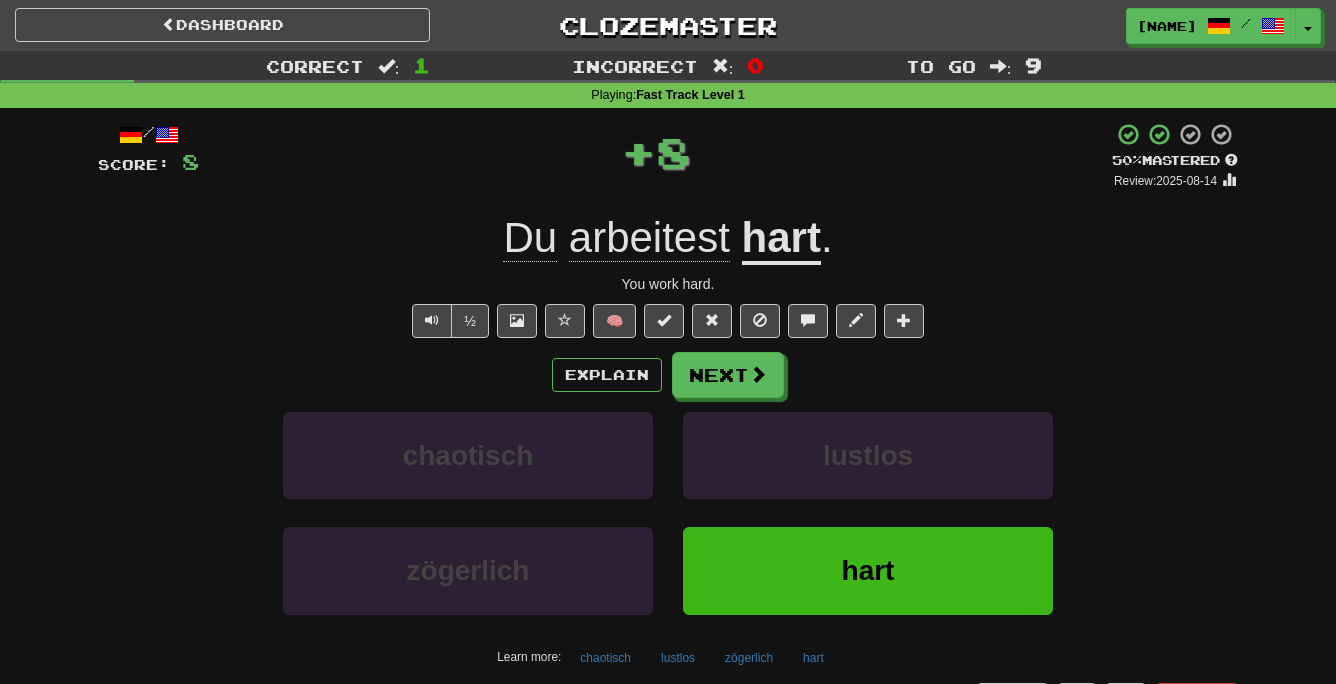 click on "Du arbeitest hart ." at bounding box center (668, 238) 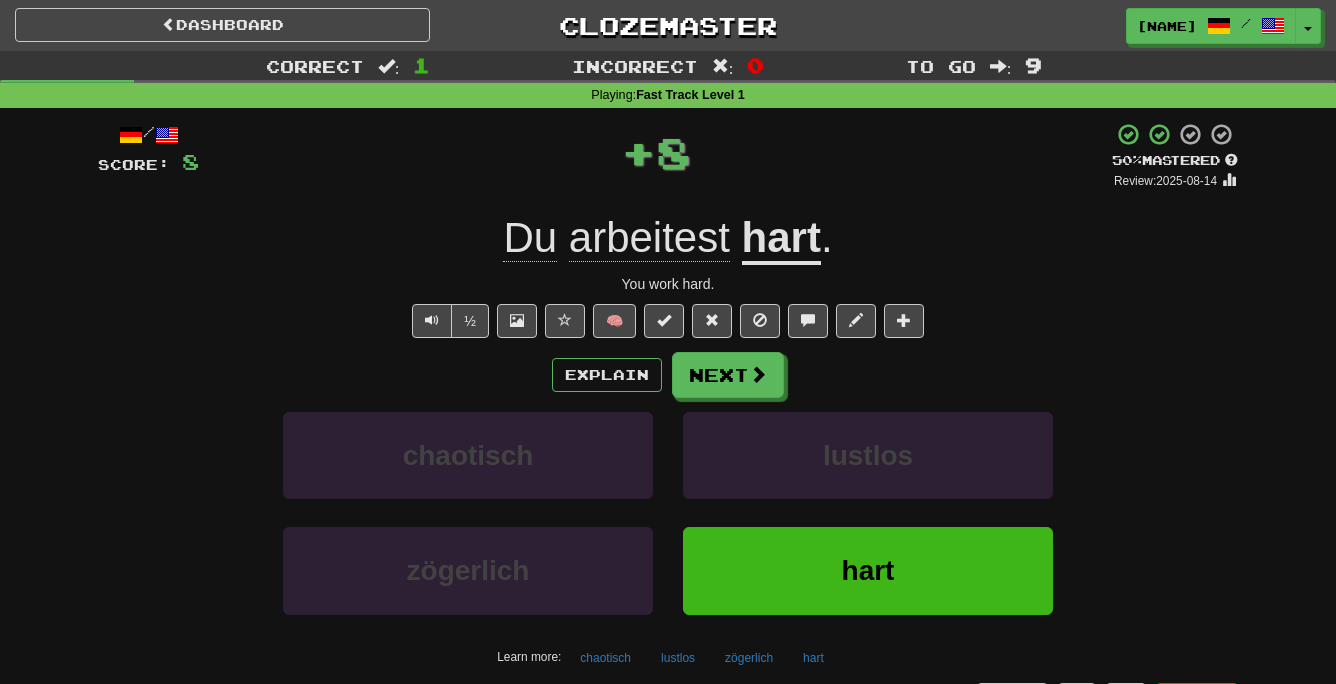 click on "Du arbeitest hart ." at bounding box center (668, 238) 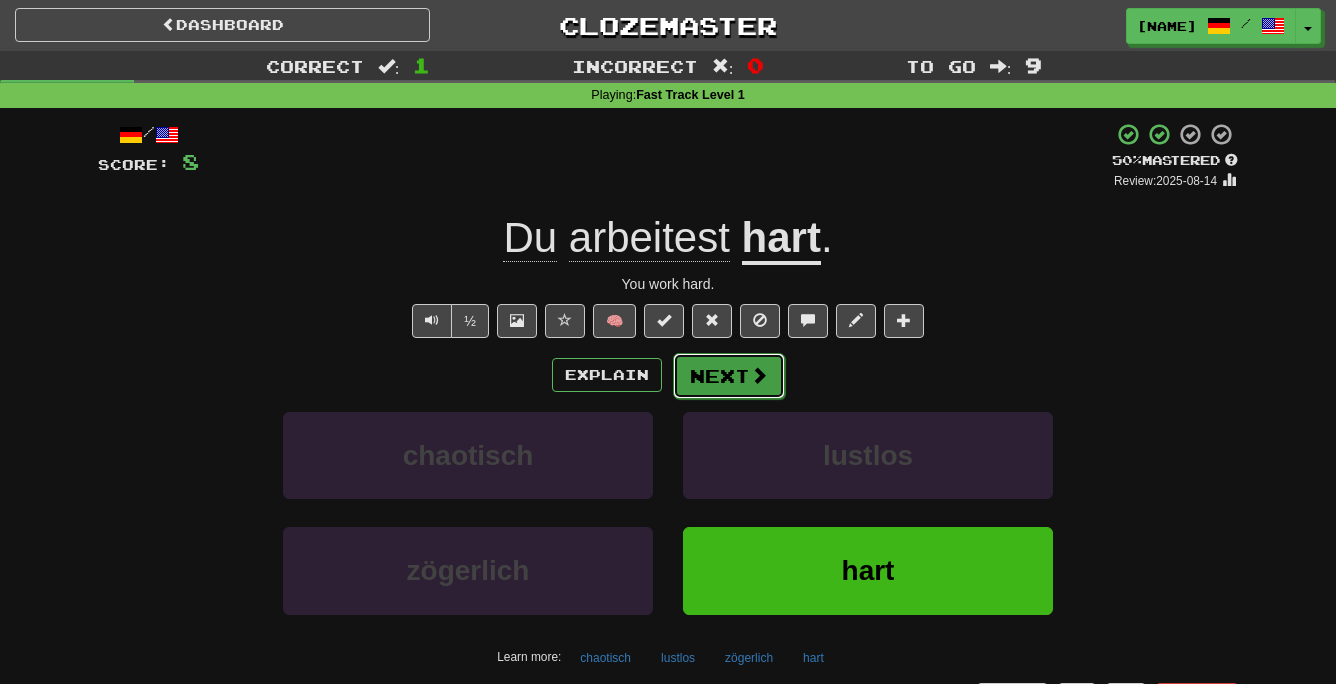 click at bounding box center (759, 375) 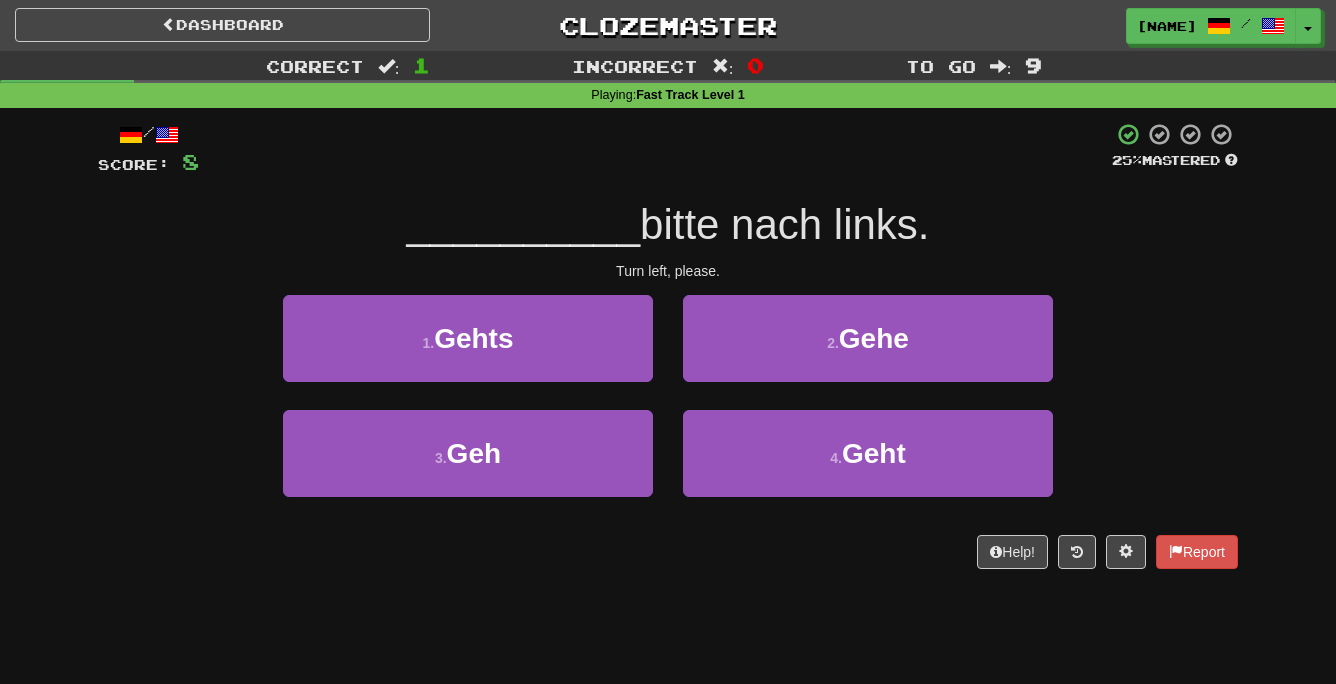 click at bounding box center [655, 149] 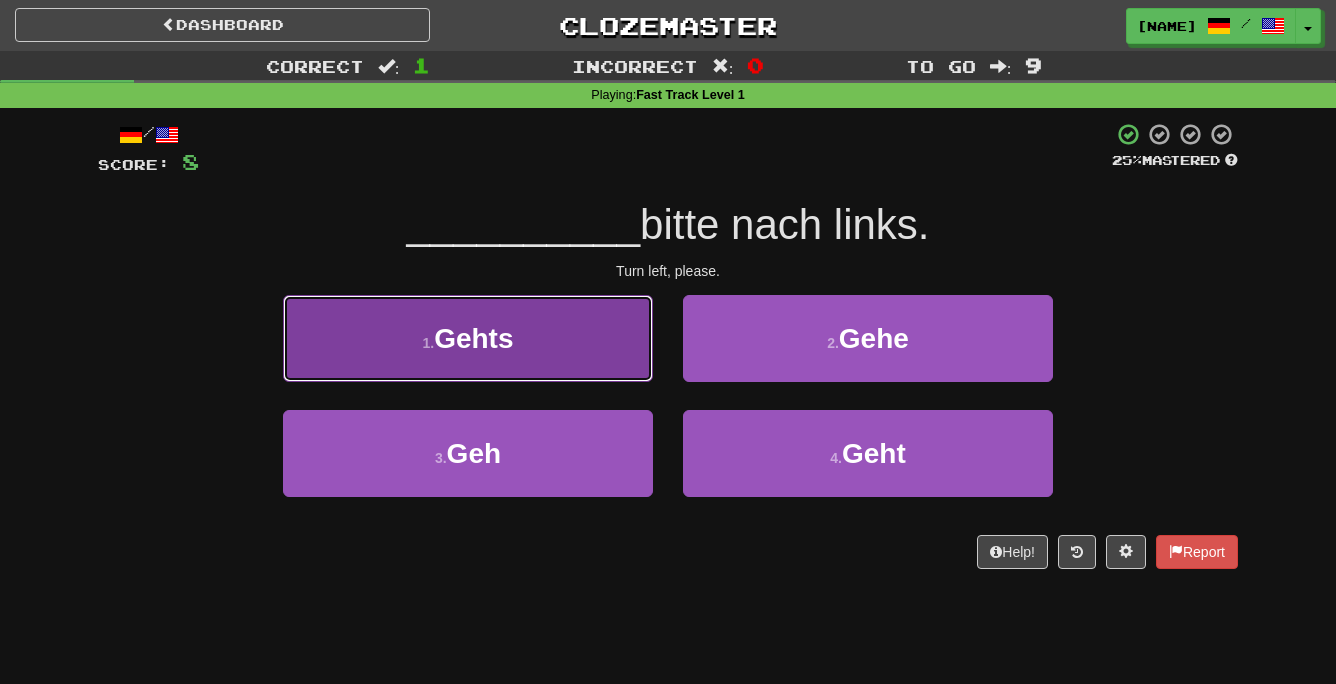 click on "1 . Gehts" at bounding box center [468, 338] 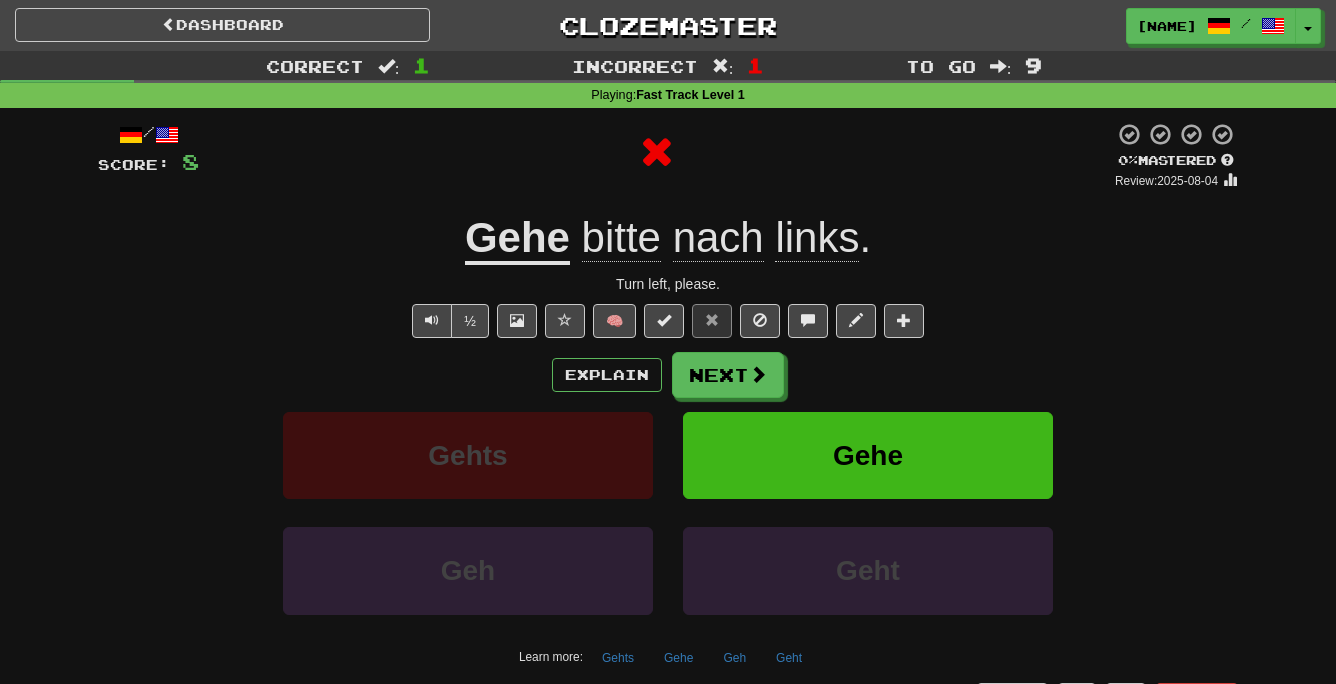 click on "/ Score: 80 % Mastered Review: 2025-08-04 Gehe bitte nach links . Turn left, please. ½ 🧠 Explain Next Gehts Gehe Geh Geht Learn more: Gehts Gehe Geh Geht Help! Report" at bounding box center (668, 419) 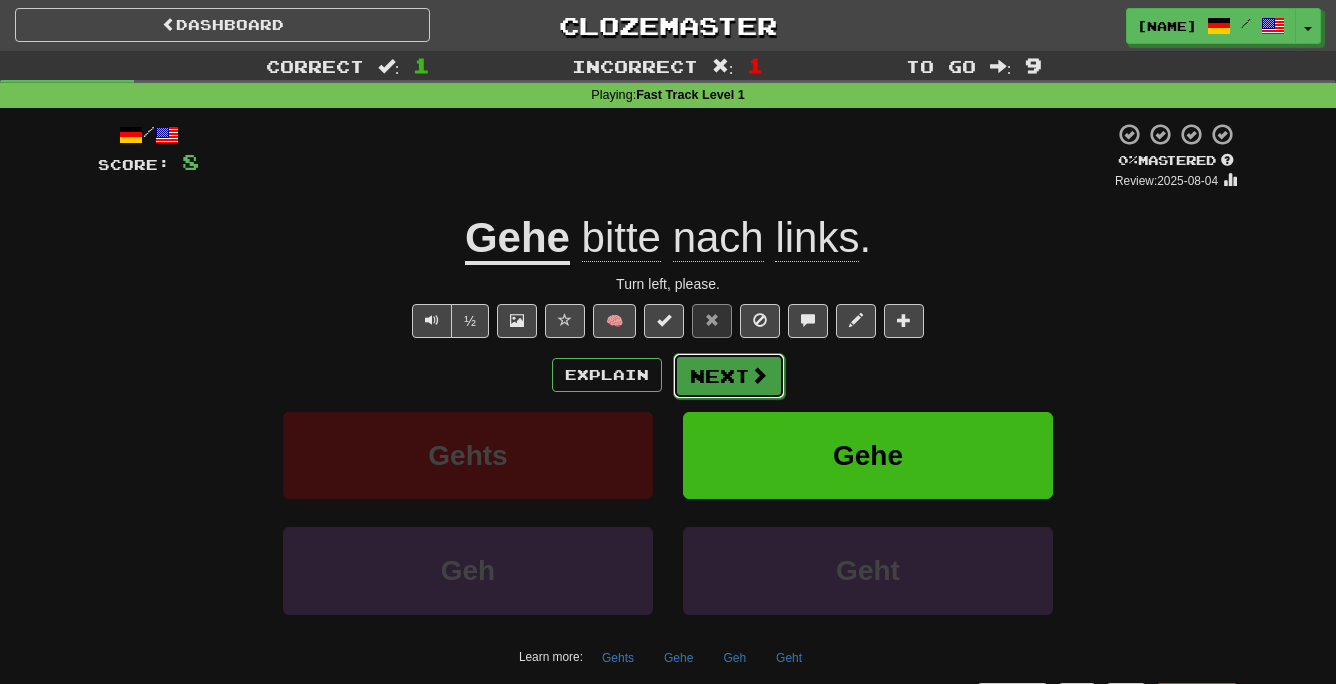 click on "Next" at bounding box center [729, 376] 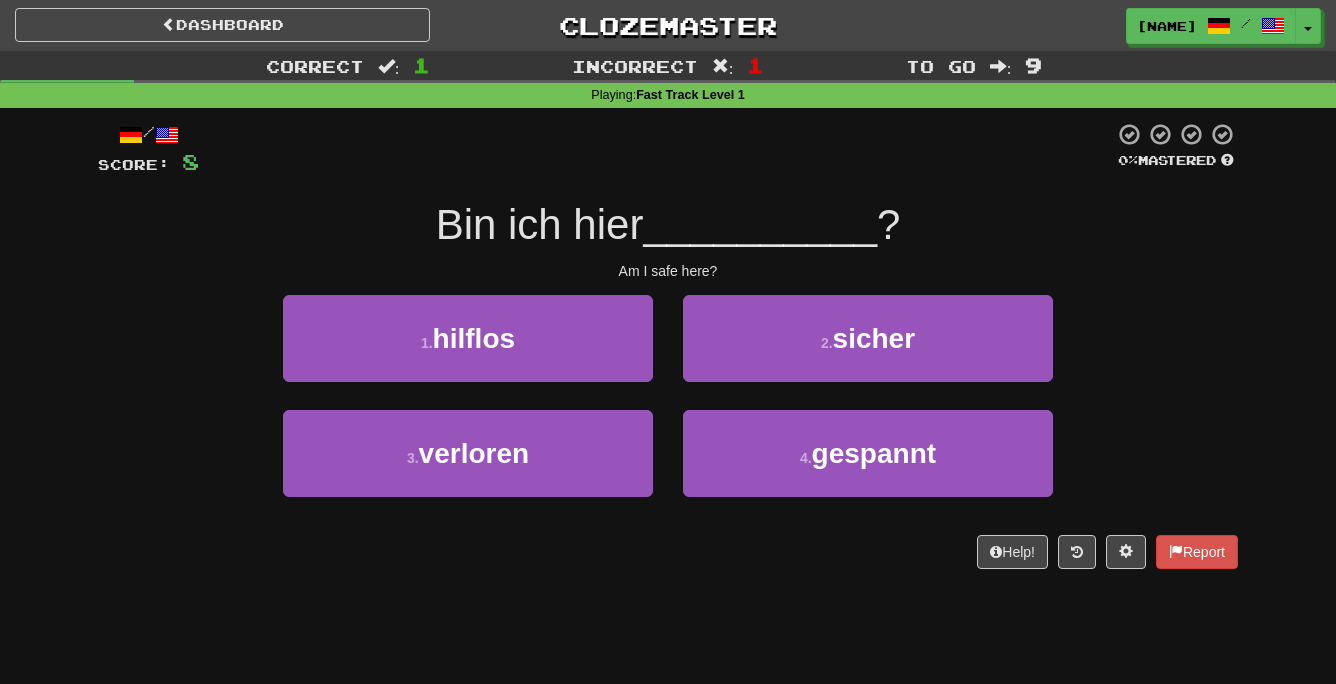 click on "/ Score: 80 % Mastered Bin ich hier __________ ? Am I safe here? 1 . hilflos 2 . sicher 3 . verloren 4 . gespannt Help! Report" at bounding box center (668, 345) 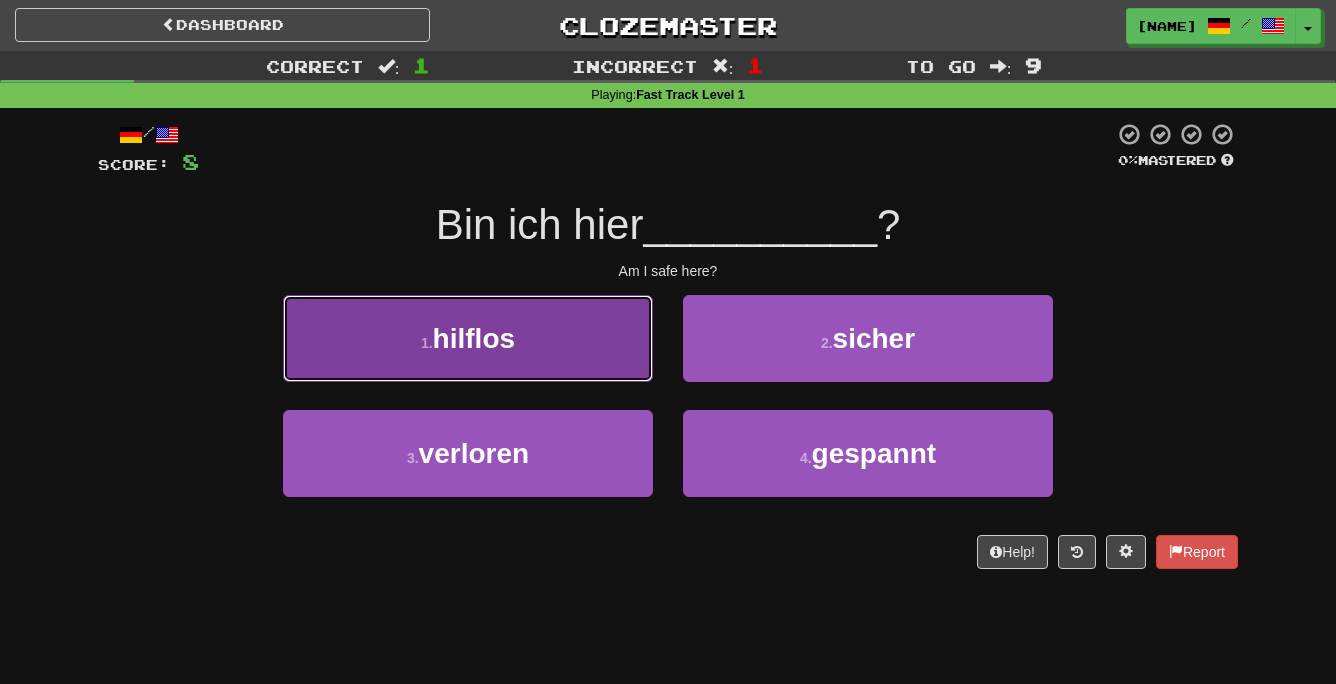 click on "1 . hilflos" at bounding box center [468, 338] 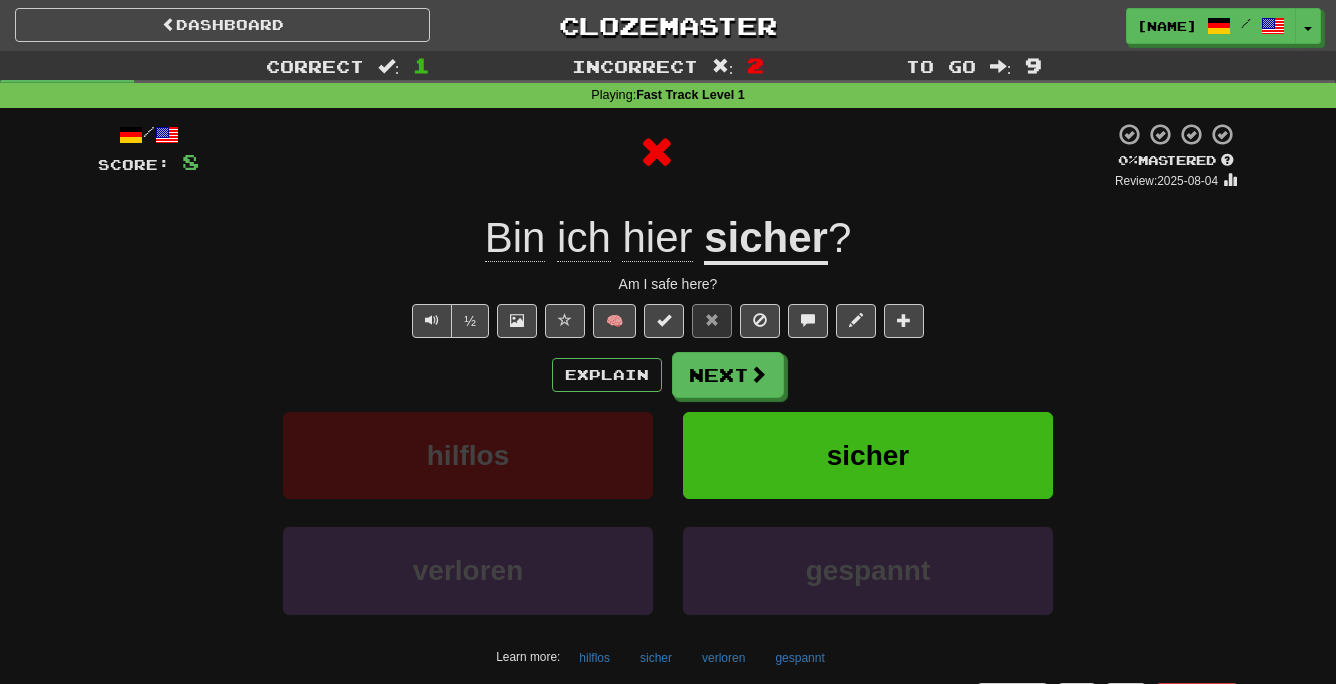 click on "Explain Next hilflos sicher verloren gespannt Learn more: hilflos sicher verloren gespannt" at bounding box center [668, 512] 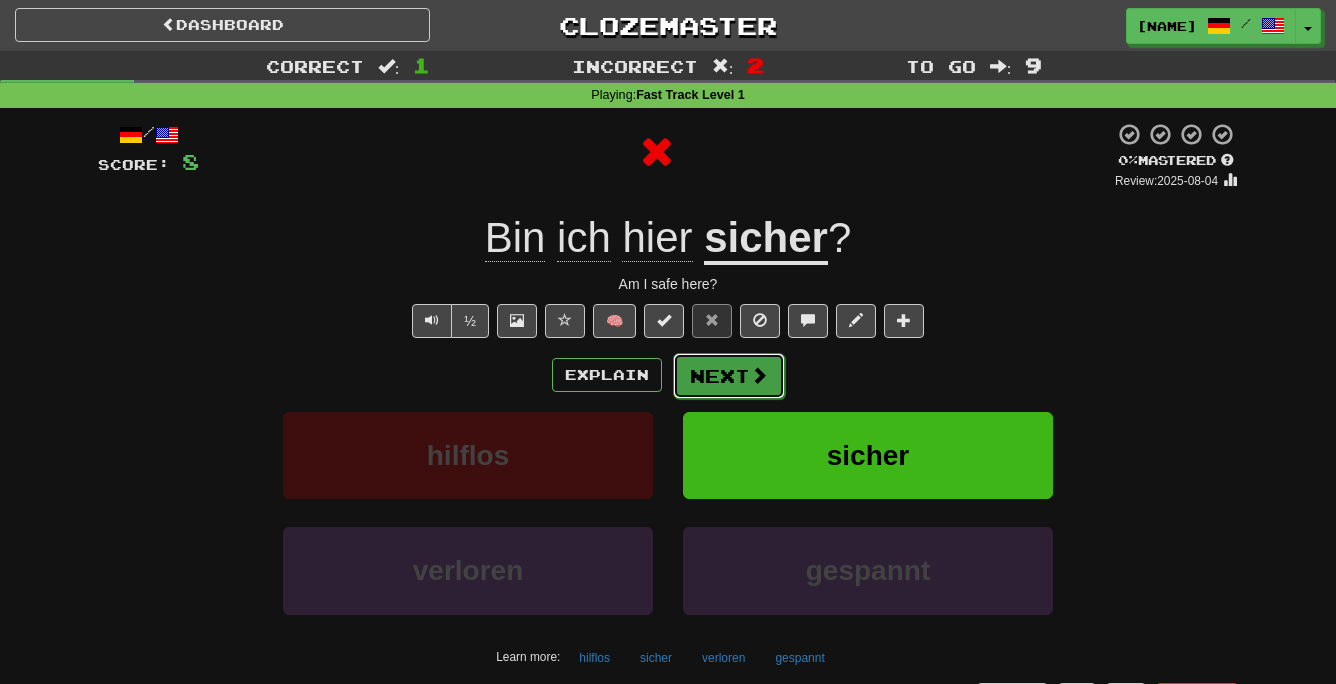 click on "Next" at bounding box center [729, 376] 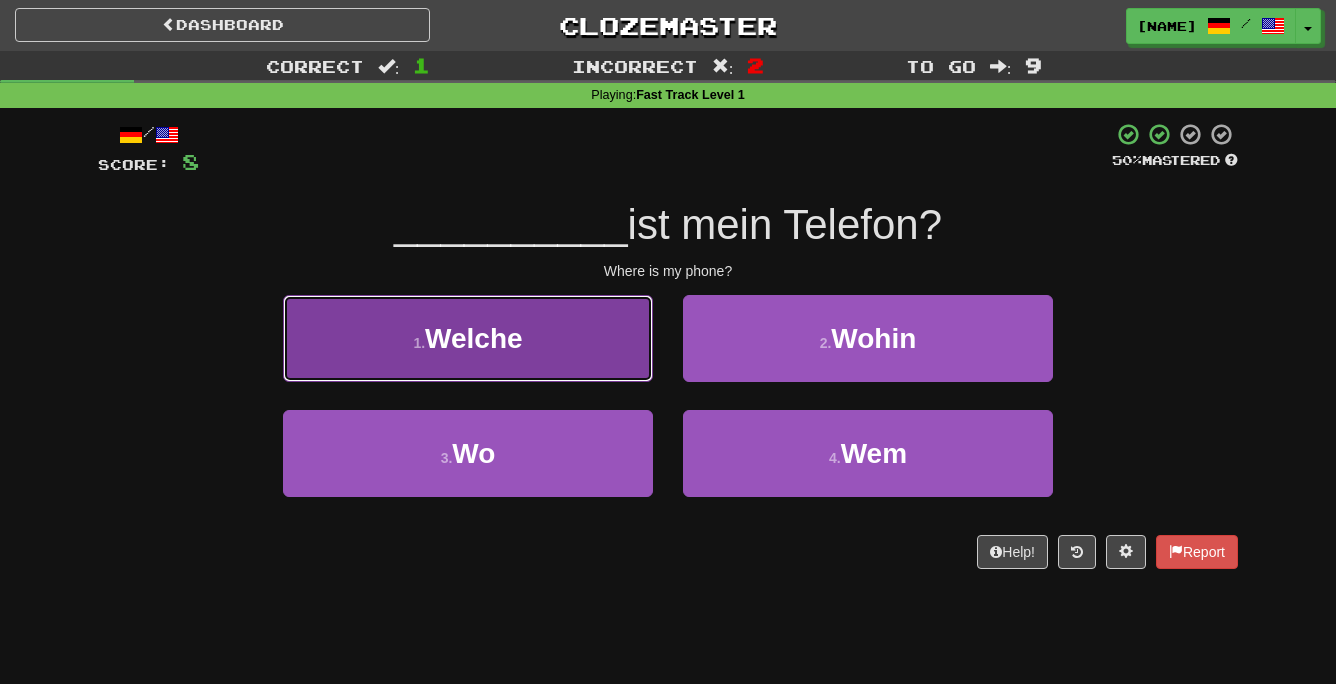 click on "1 . Welche" at bounding box center (468, 338) 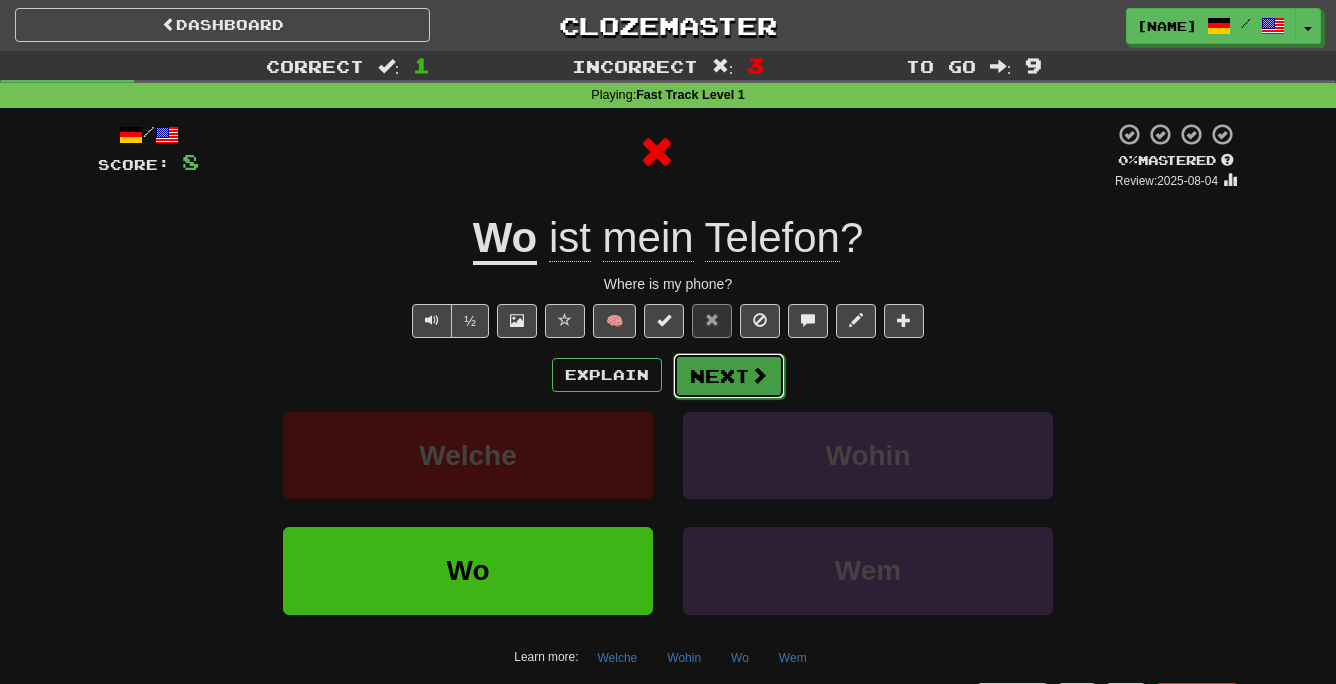 click on "Next" at bounding box center (729, 376) 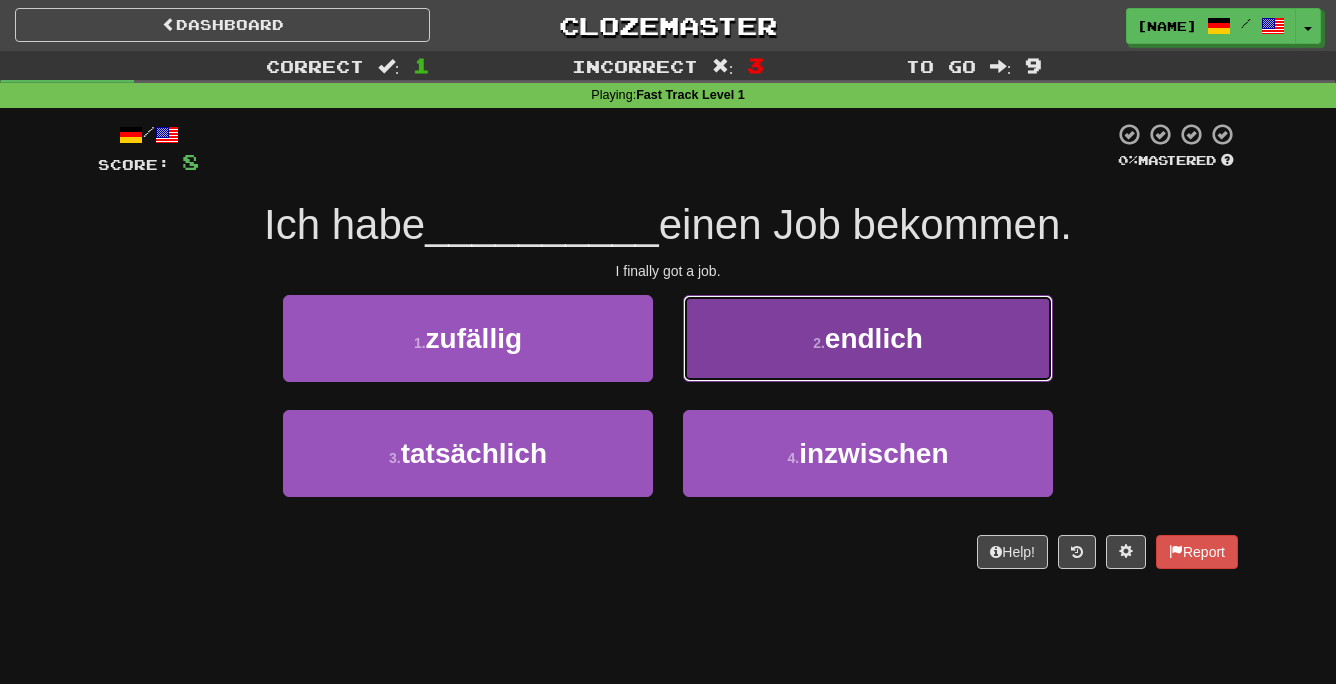 click on "2 . endlich" at bounding box center [868, 338] 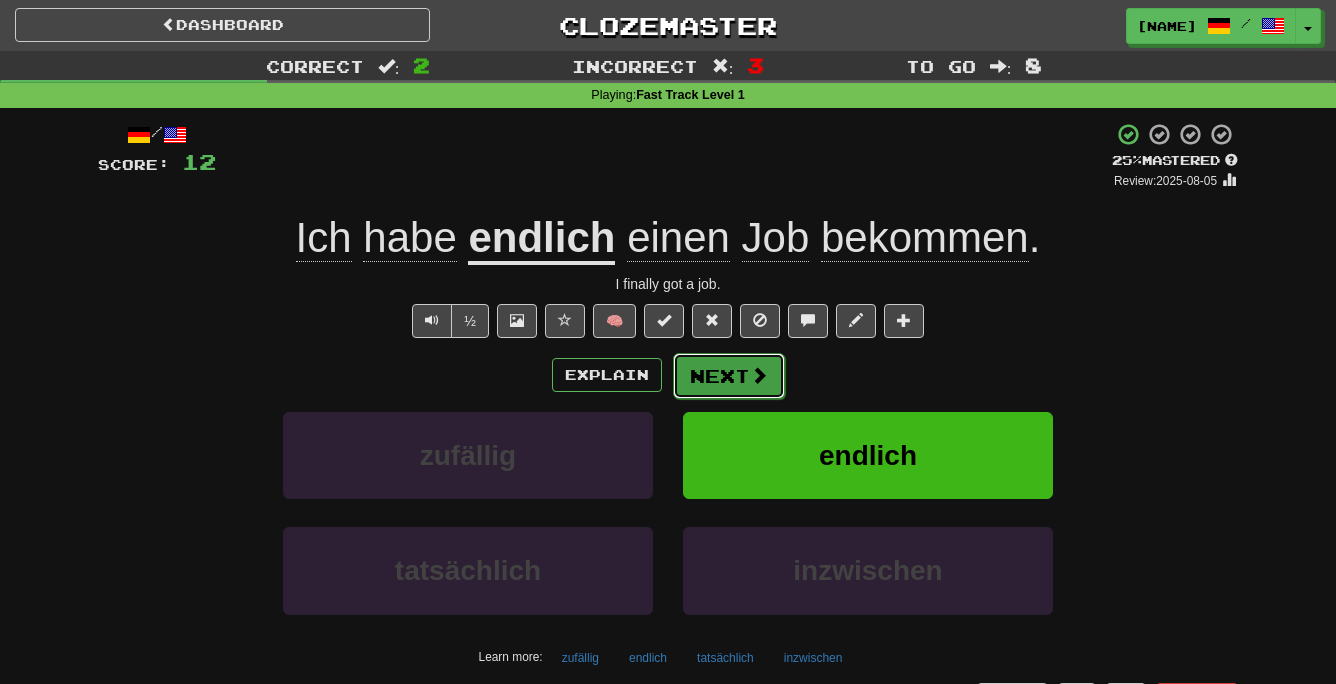 click on "Next" at bounding box center (729, 376) 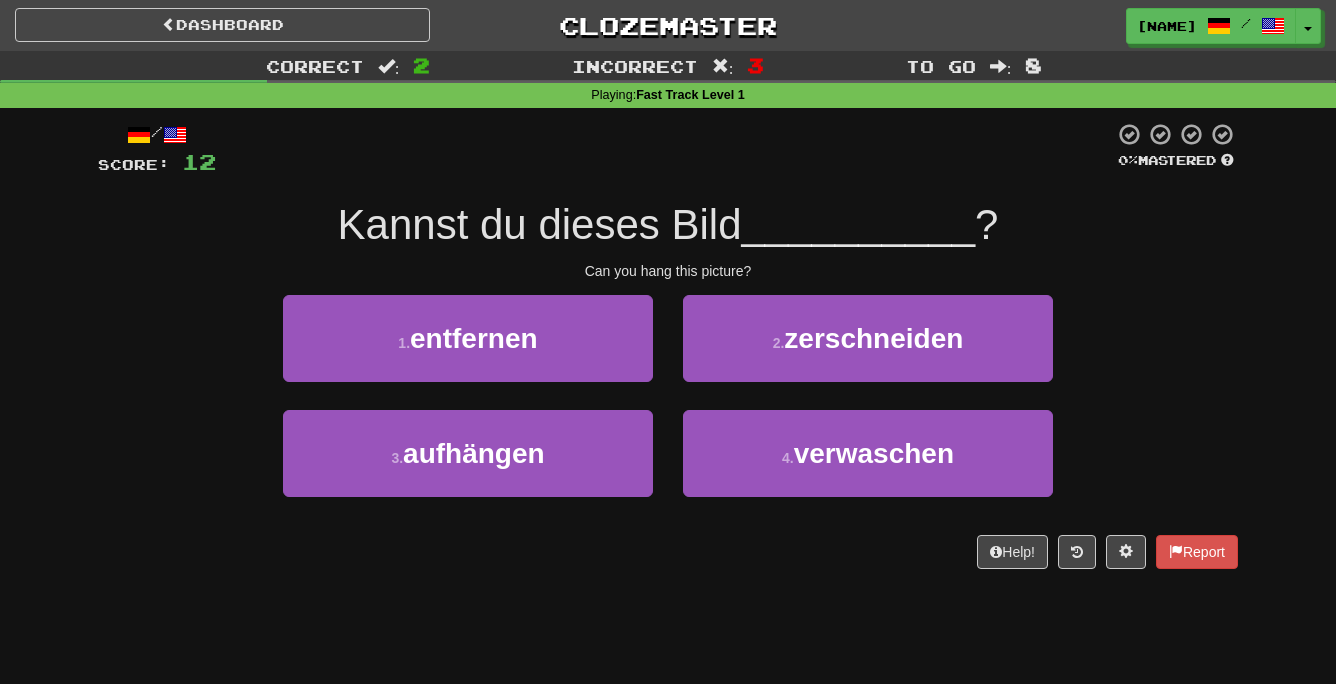 click on "Can you hang this picture?" at bounding box center (668, 271) 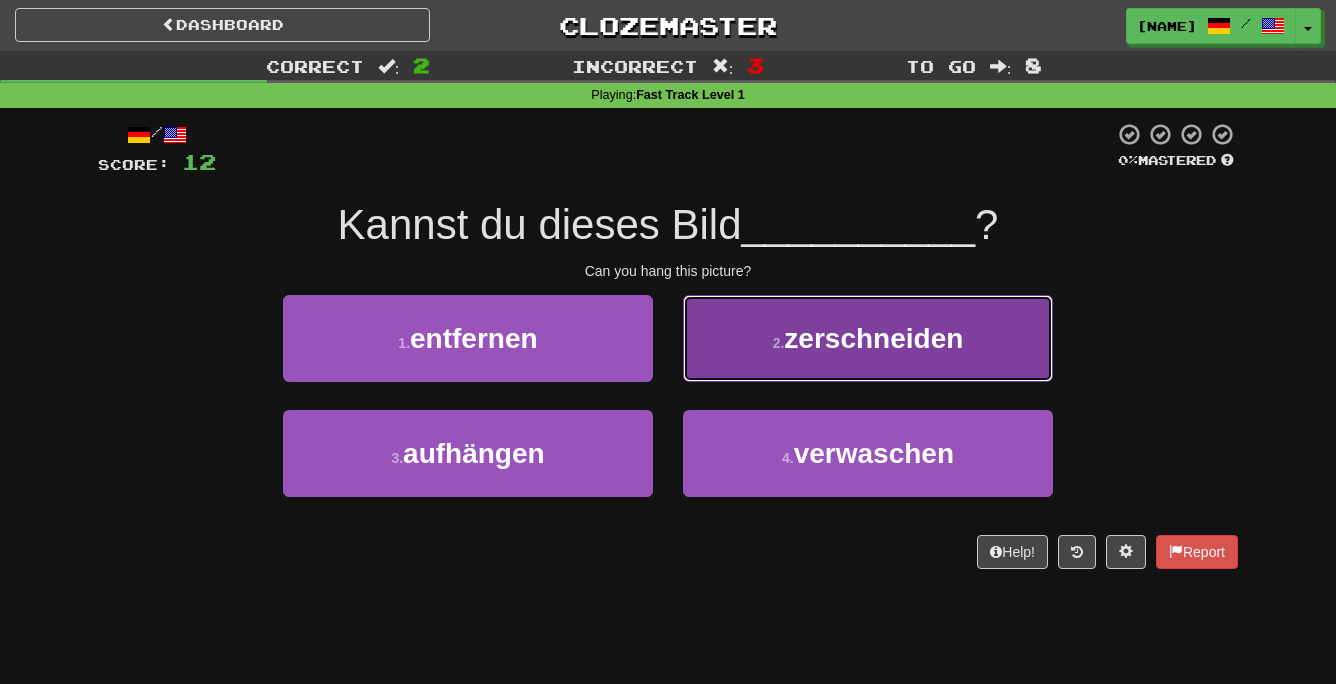 click on "2 . zerschneiden" at bounding box center [868, 338] 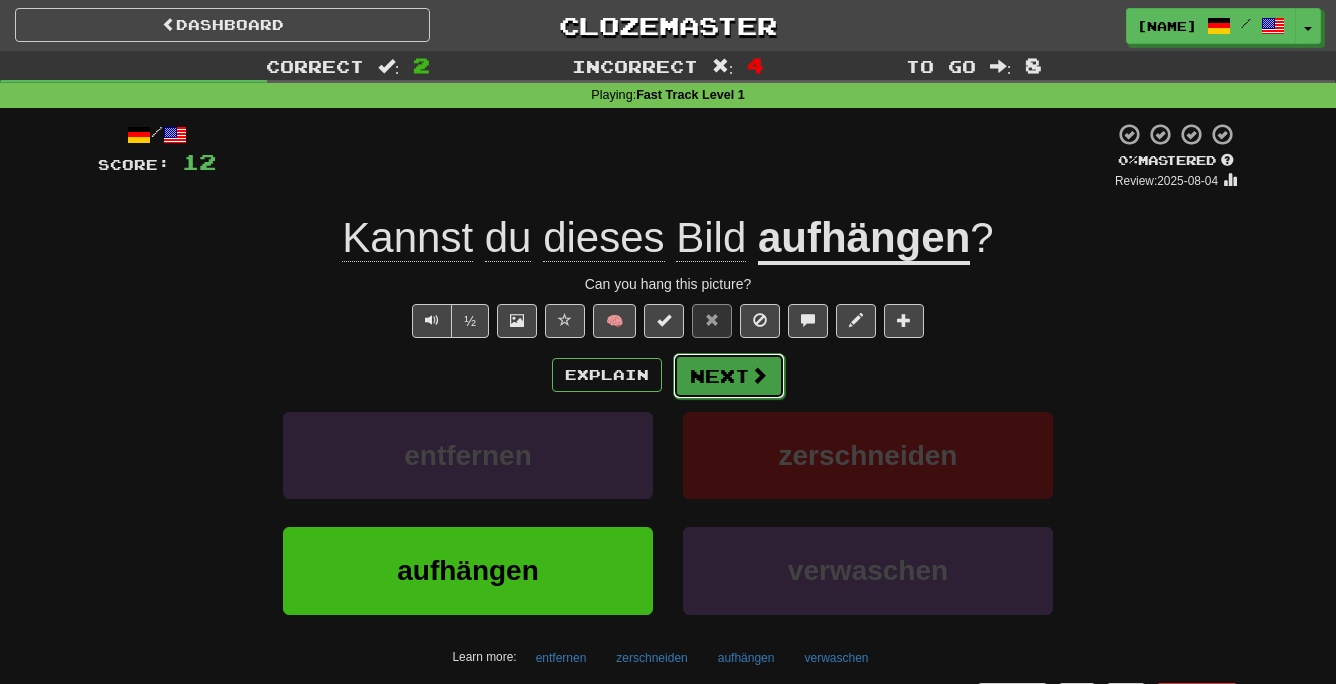click on "Next" at bounding box center (729, 376) 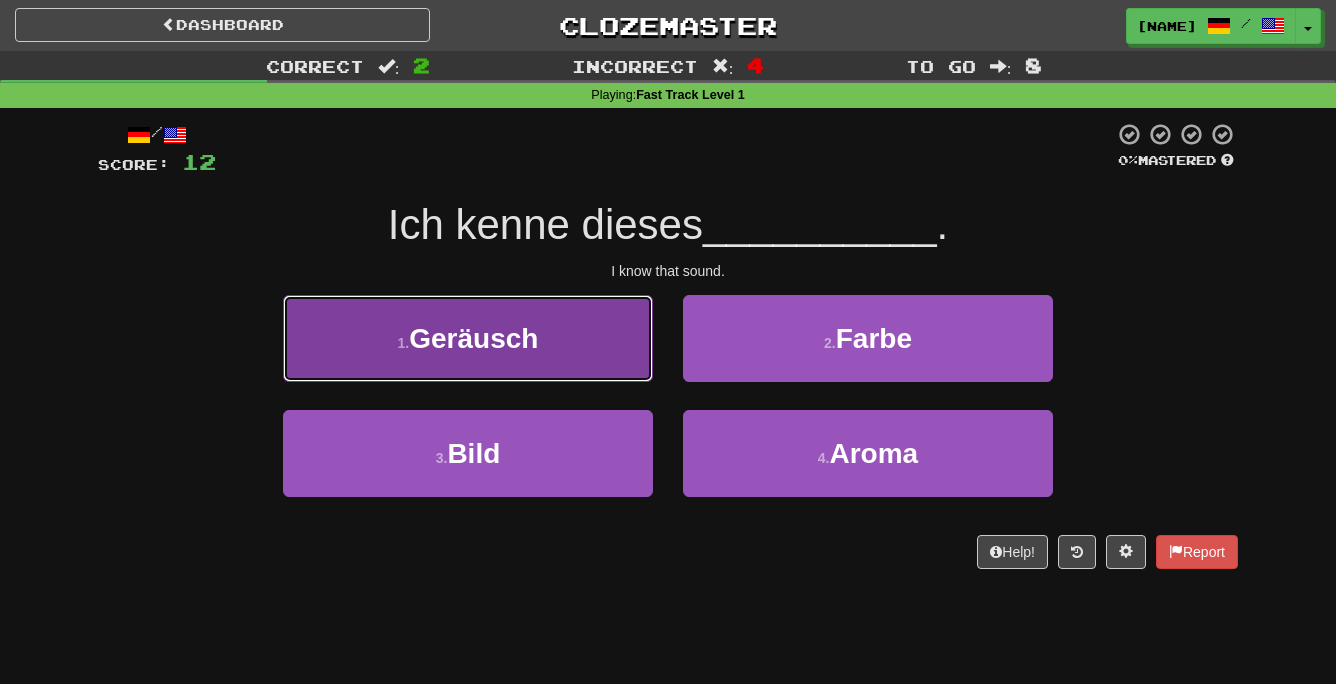 click on "1 .  Geräusch" at bounding box center [468, 338] 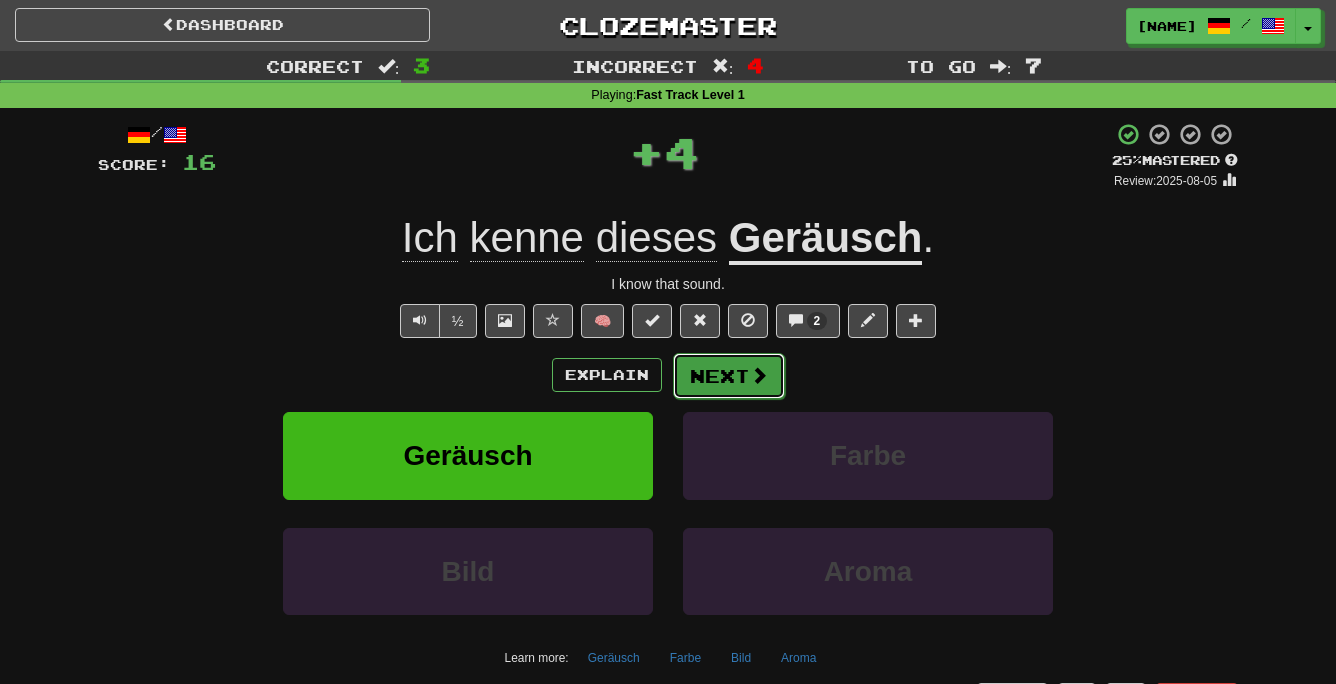 click on "Next" at bounding box center [729, 376] 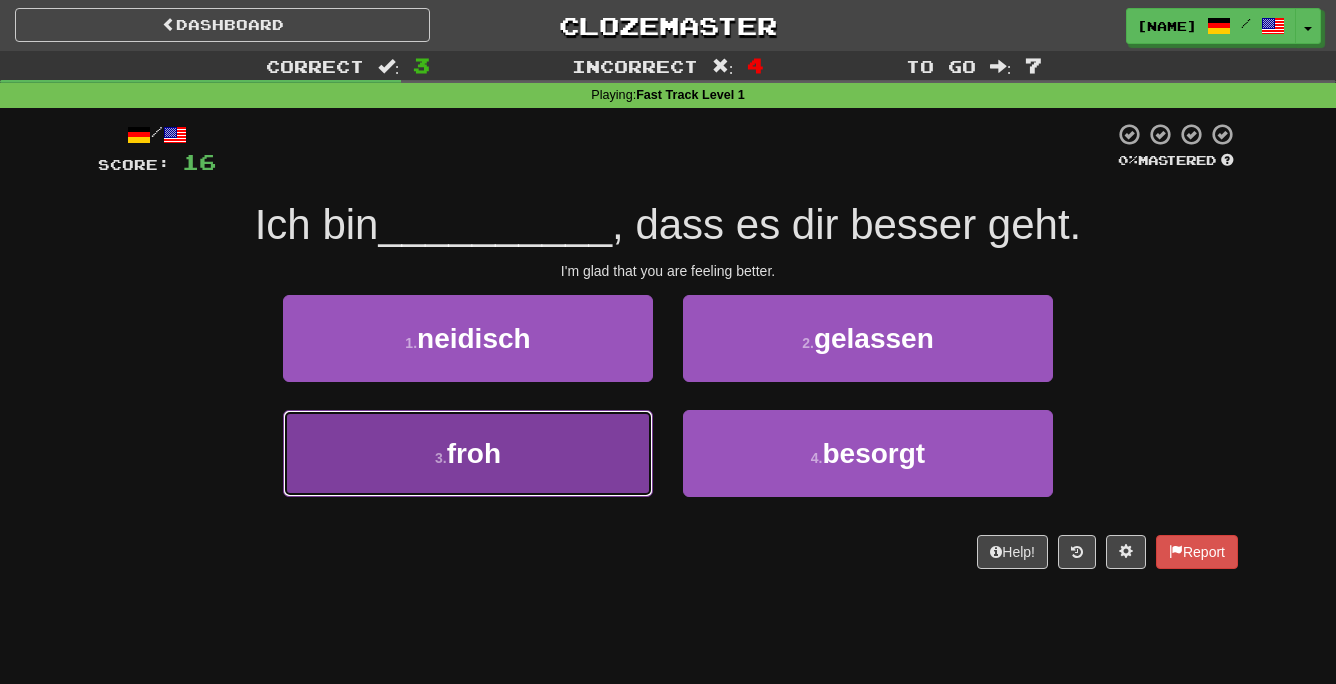click on "3 . froh" at bounding box center (468, 453) 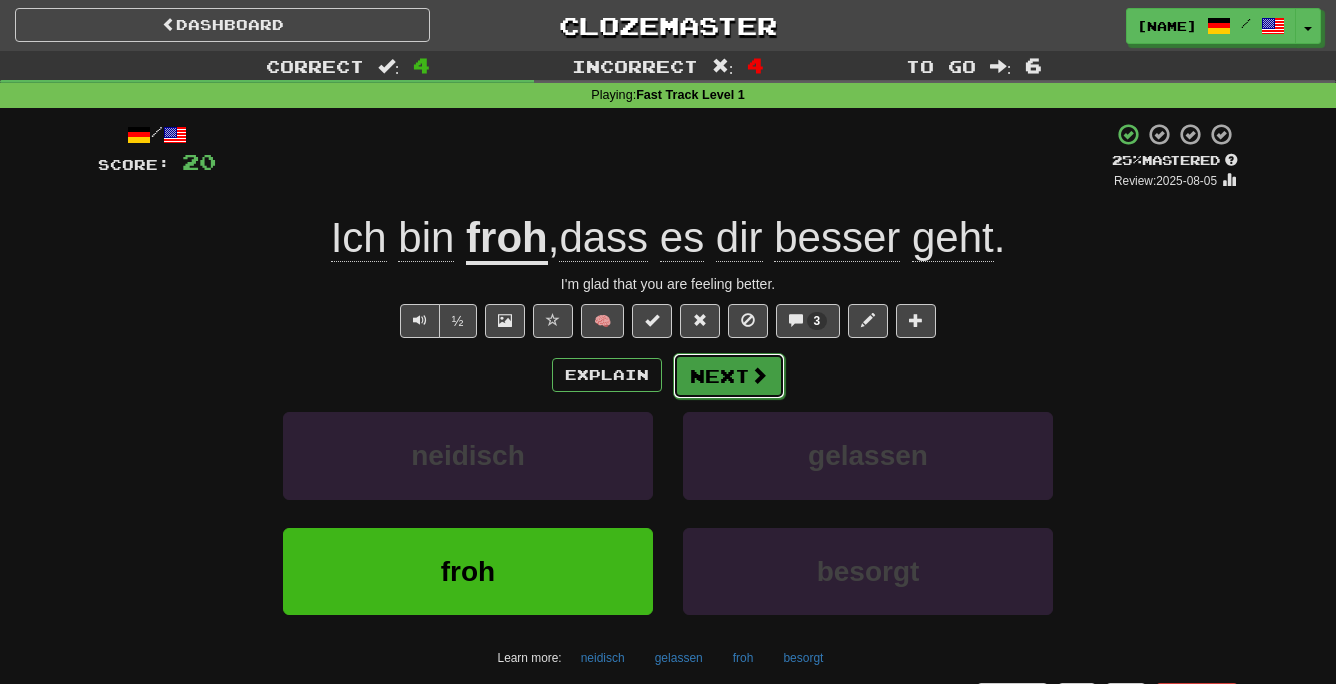 click on "Next" at bounding box center (729, 376) 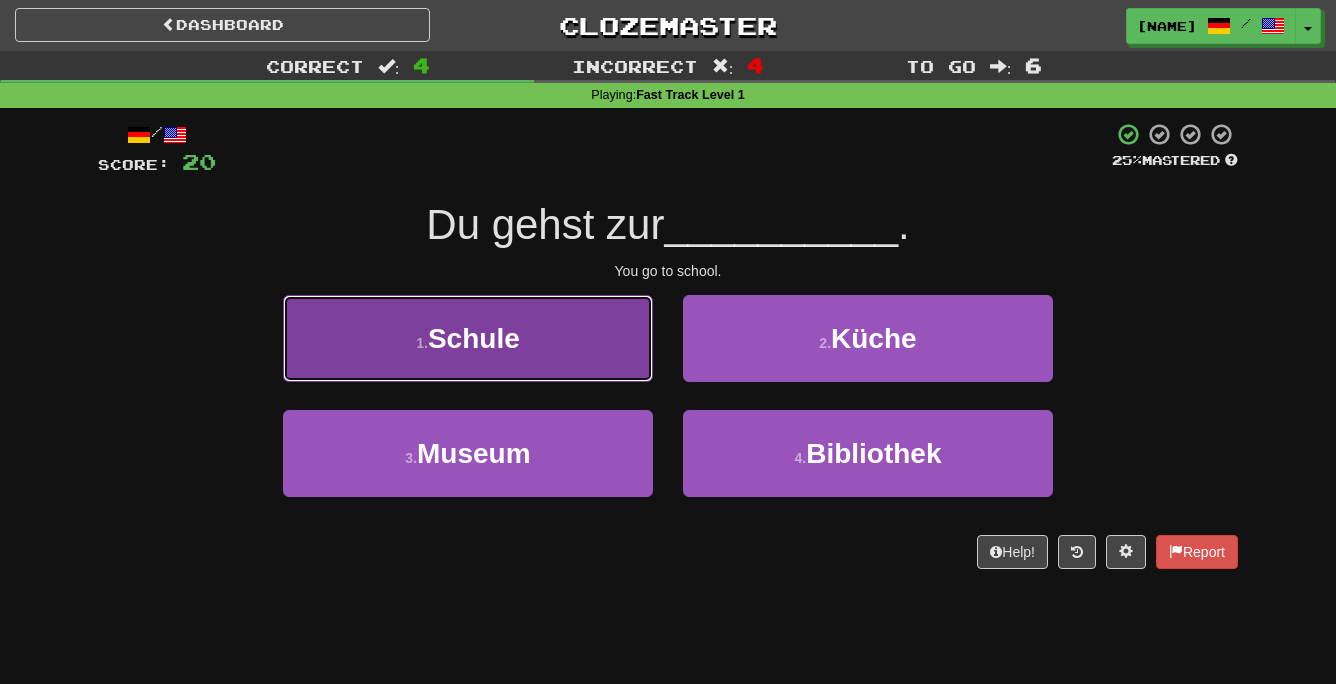 click on "1 .  Schule" at bounding box center [468, 338] 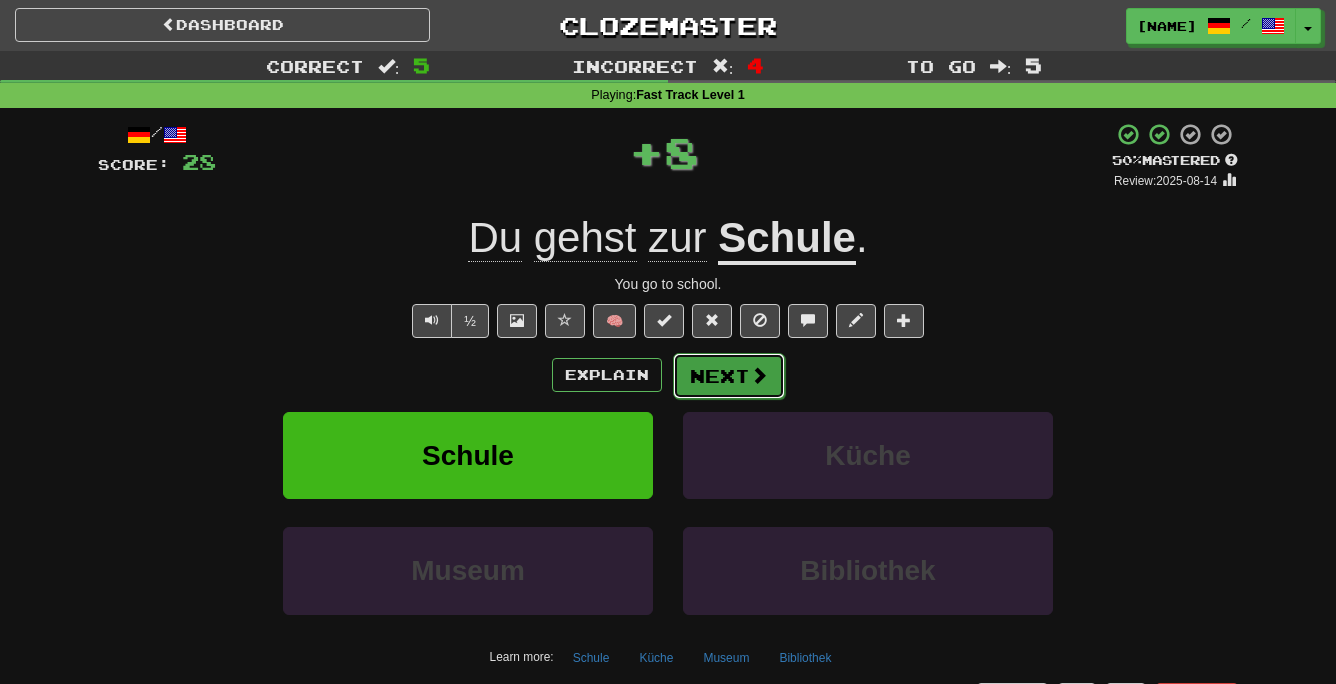 click on "Next" at bounding box center [729, 376] 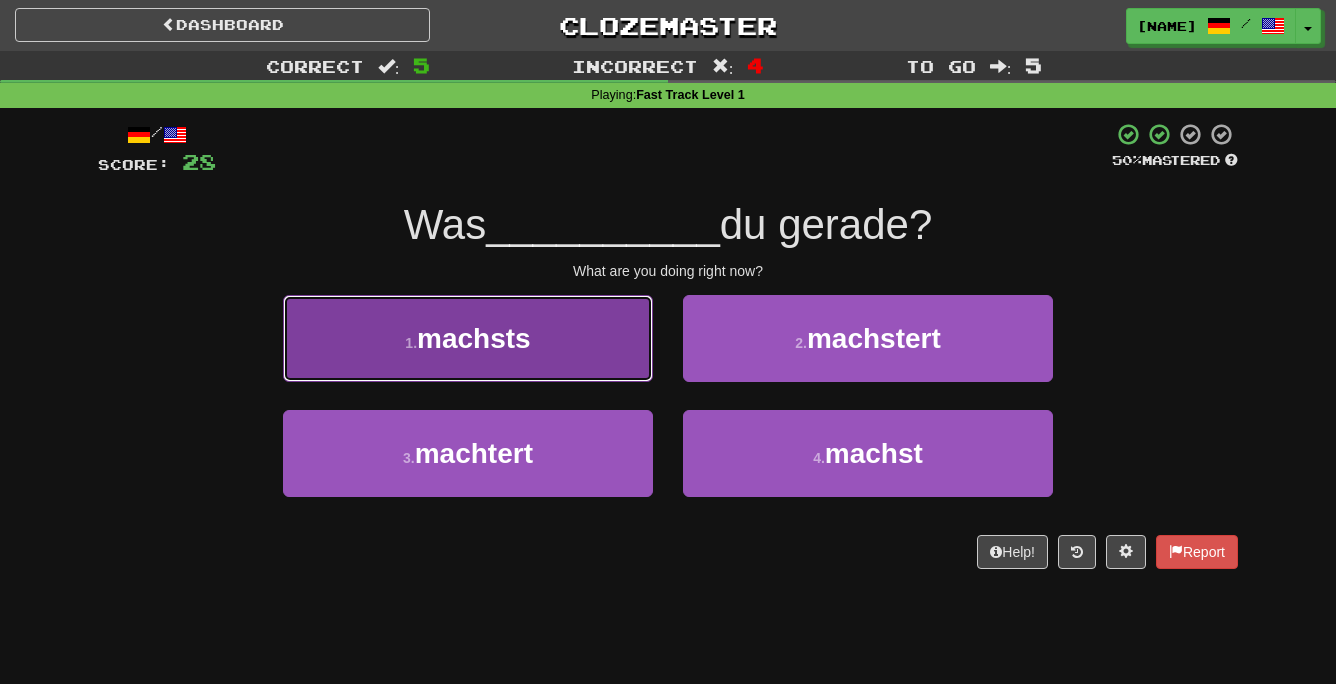 click on "1 . machsts" at bounding box center (468, 338) 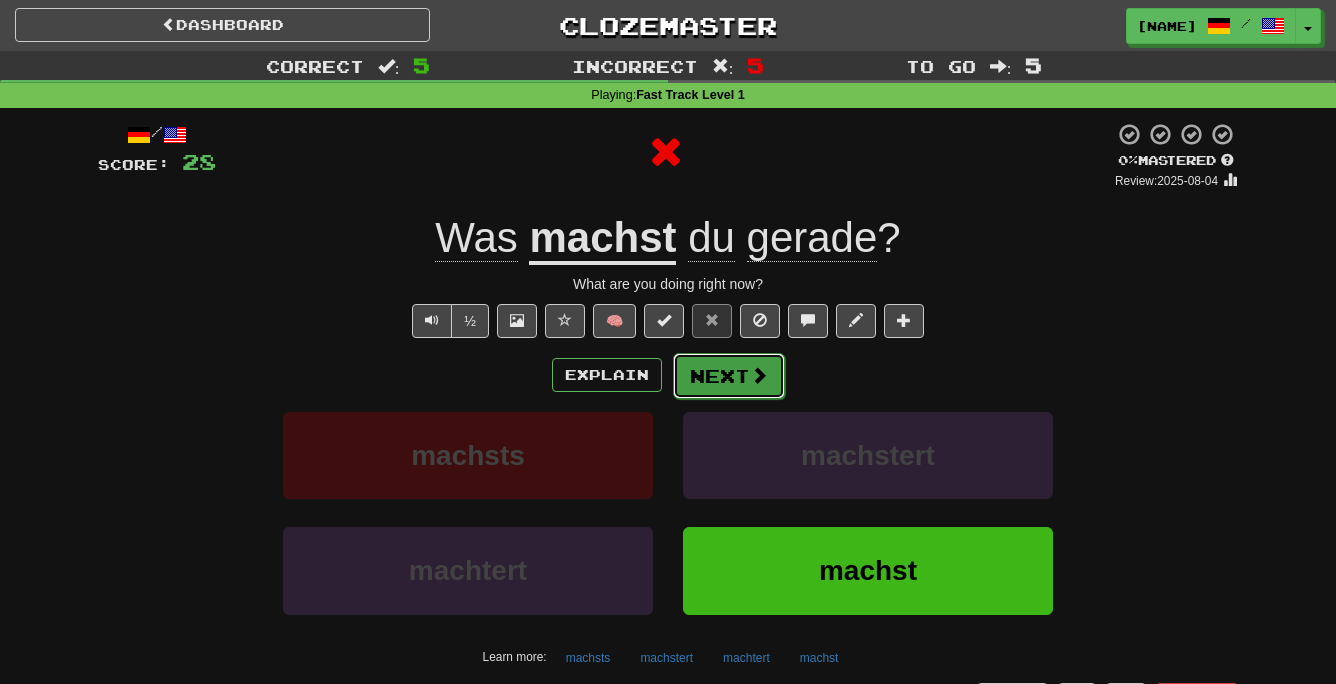 click on "Next" at bounding box center (729, 376) 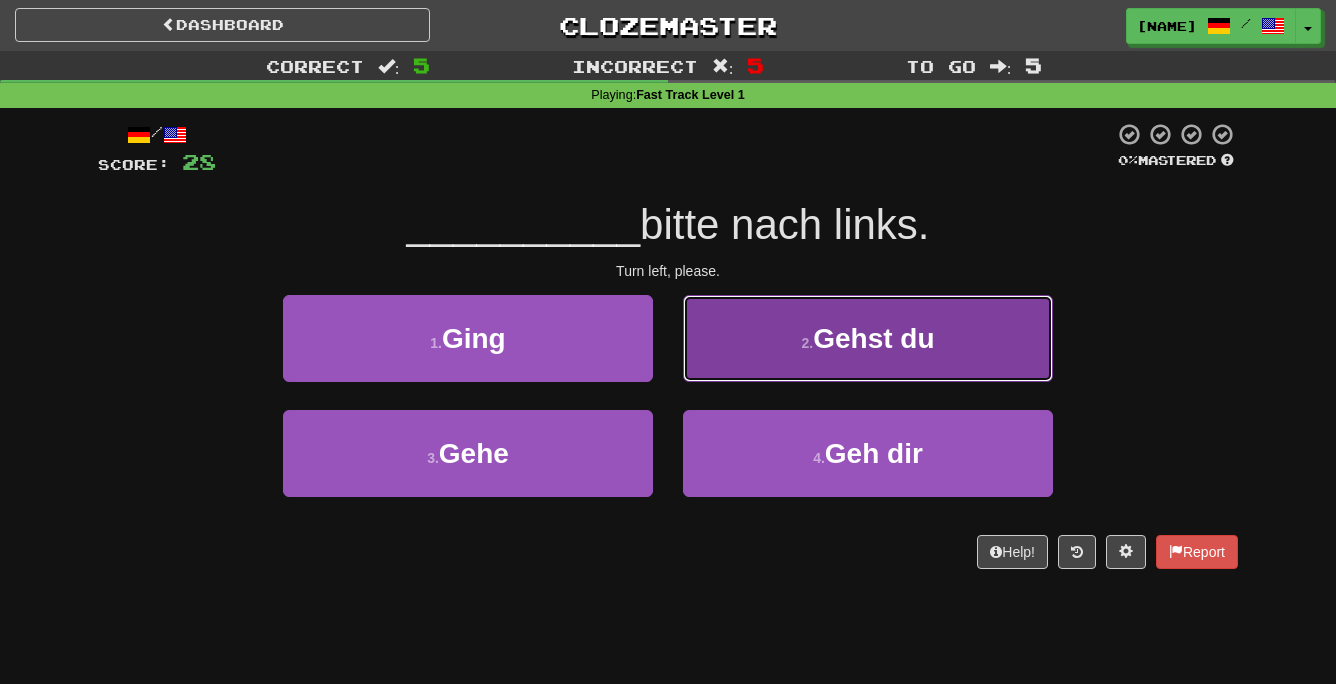 click on "2 . Gehst du" at bounding box center [868, 338] 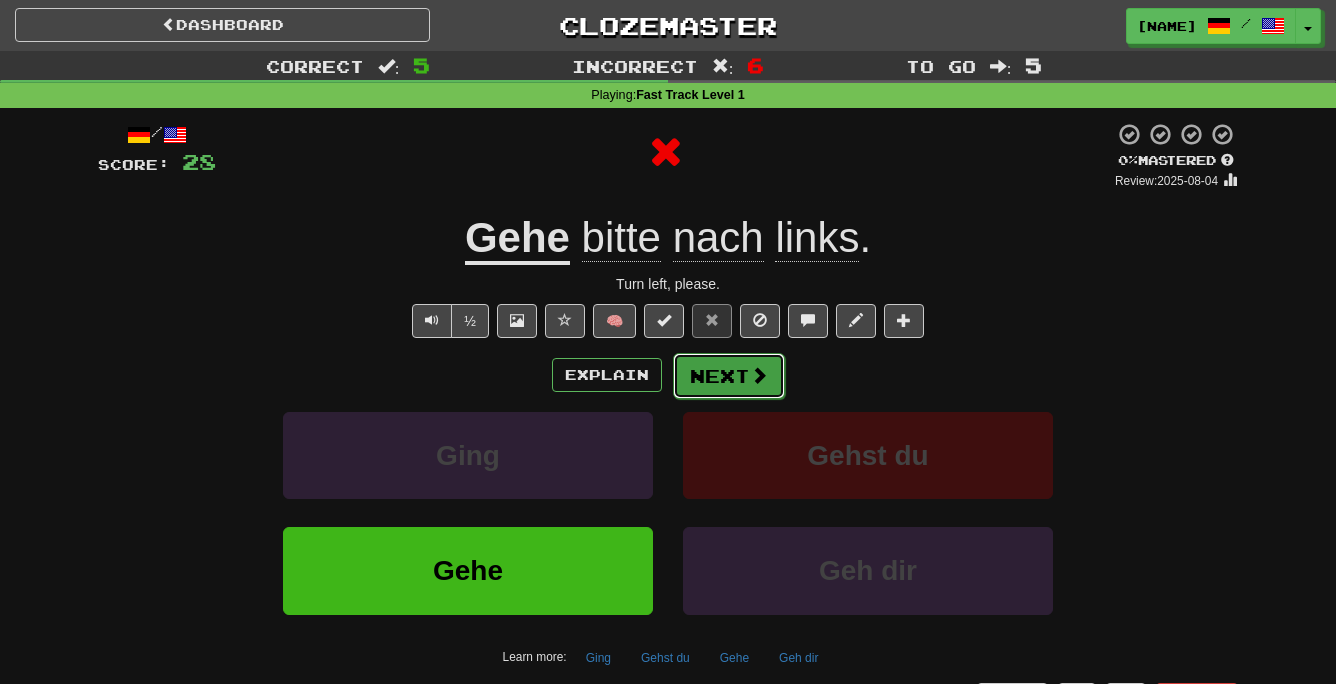 click on "Next" at bounding box center [729, 376] 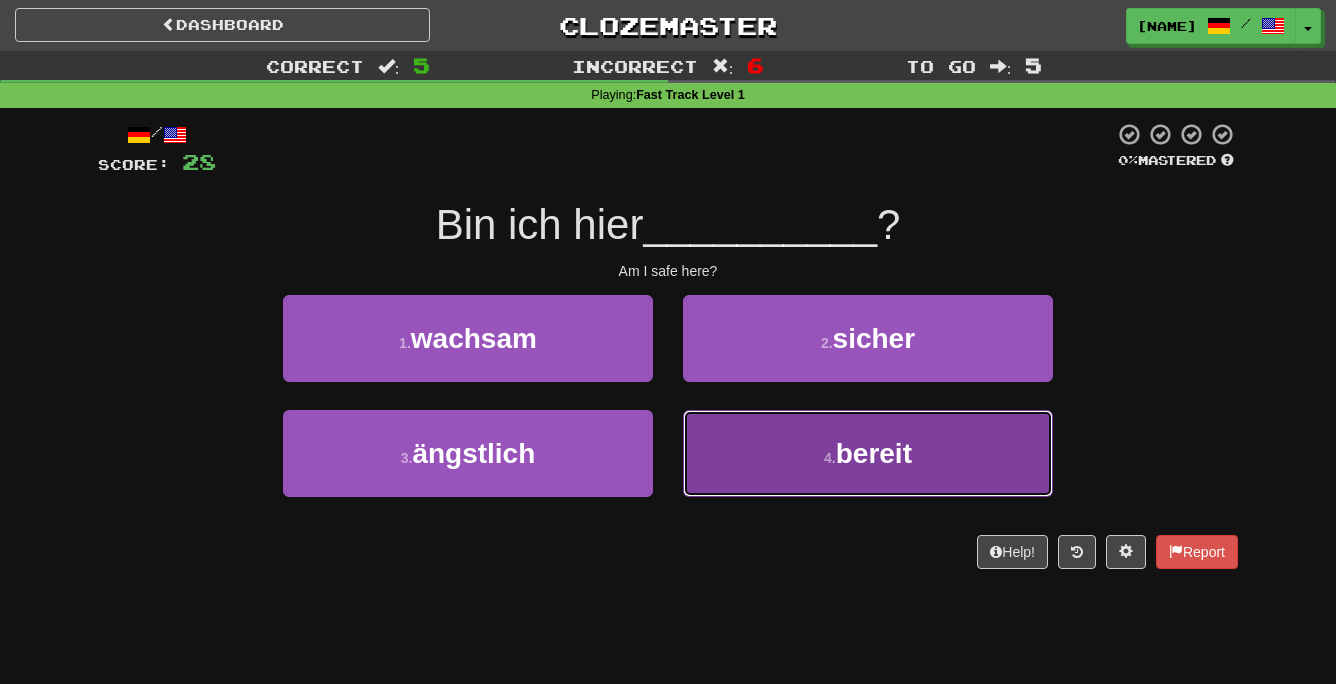 click on "4 .  bereit" at bounding box center [868, 453] 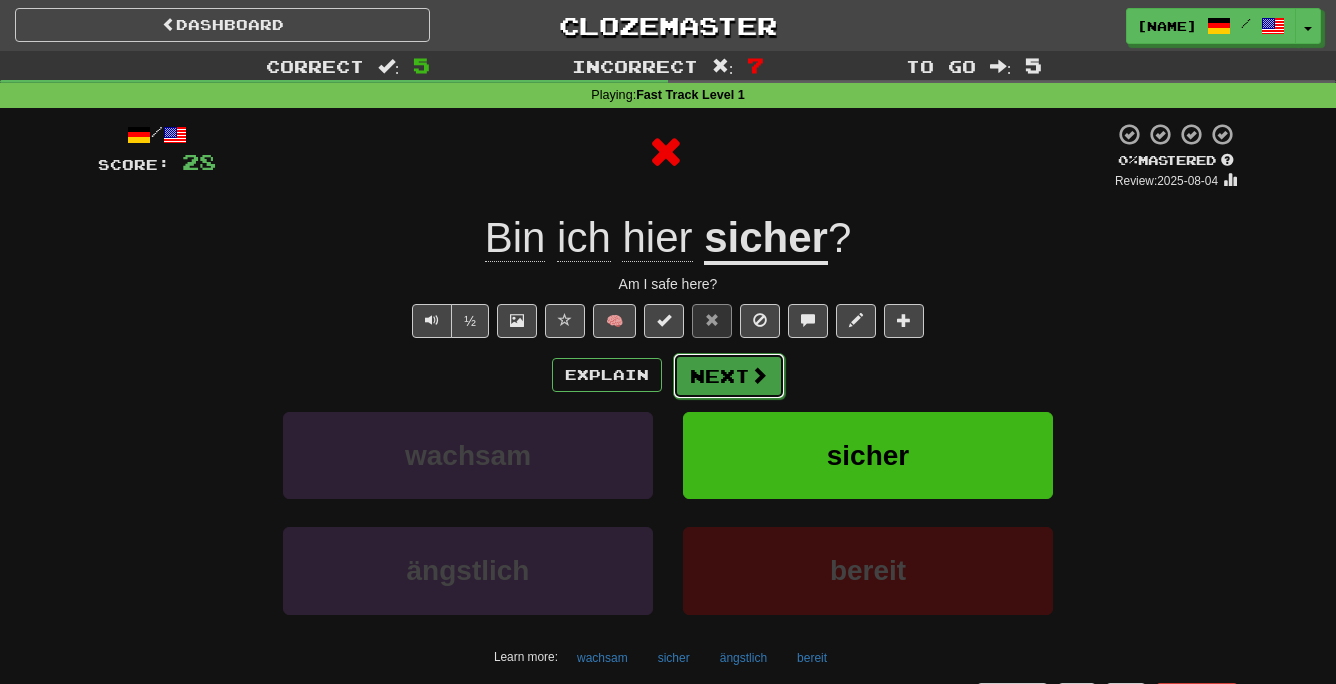 click on "Next" at bounding box center (729, 376) 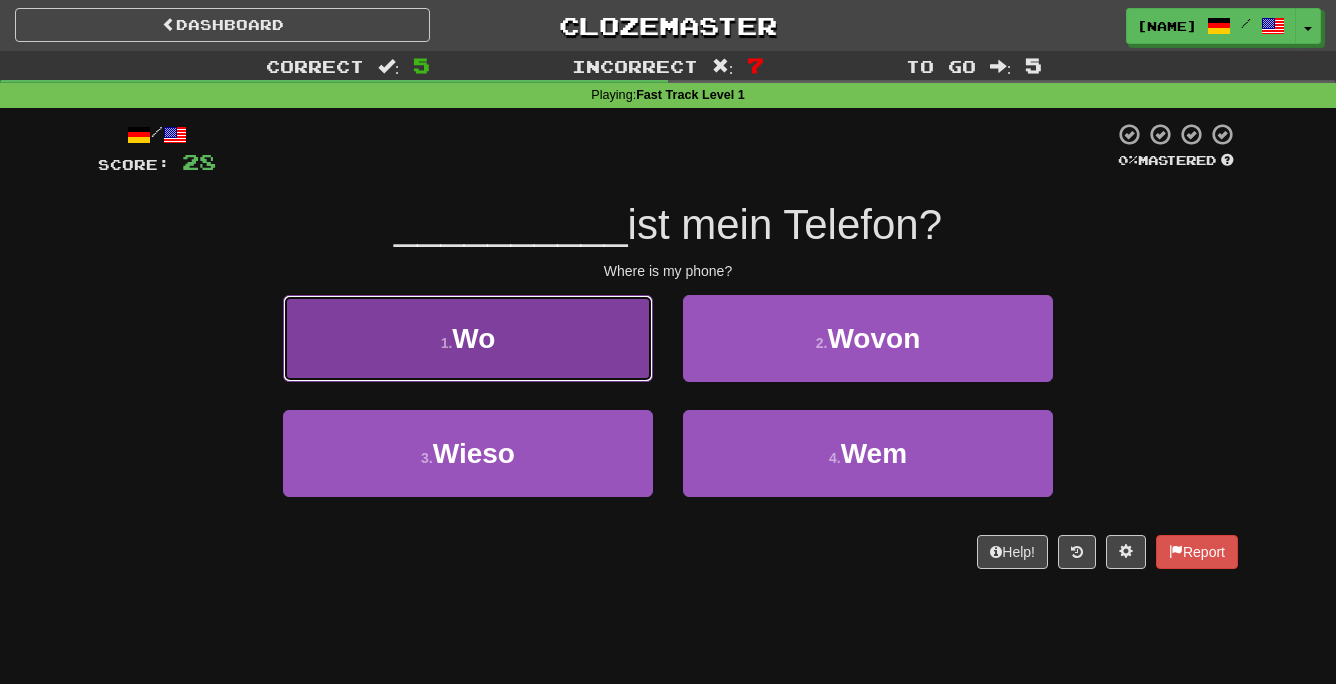 click on "1 .  Wo" at bounding box center [468, 338] 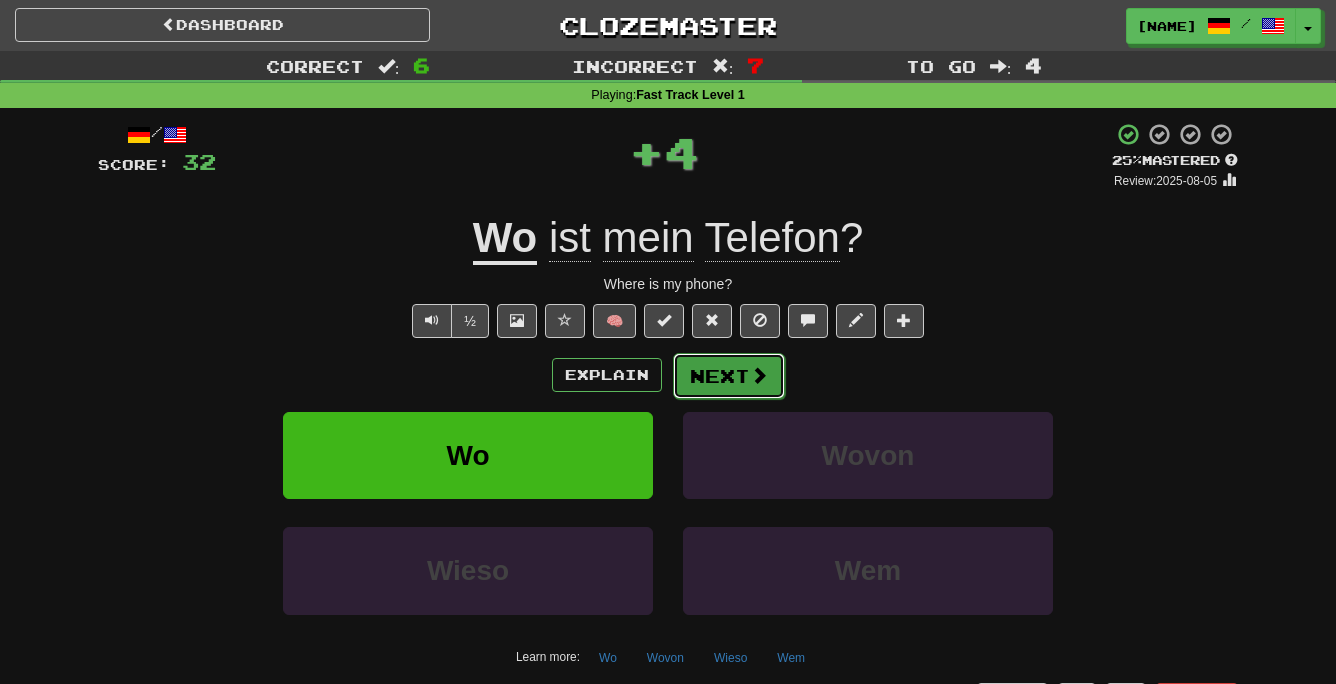 click on "Next" at bounding box center [729, 376] 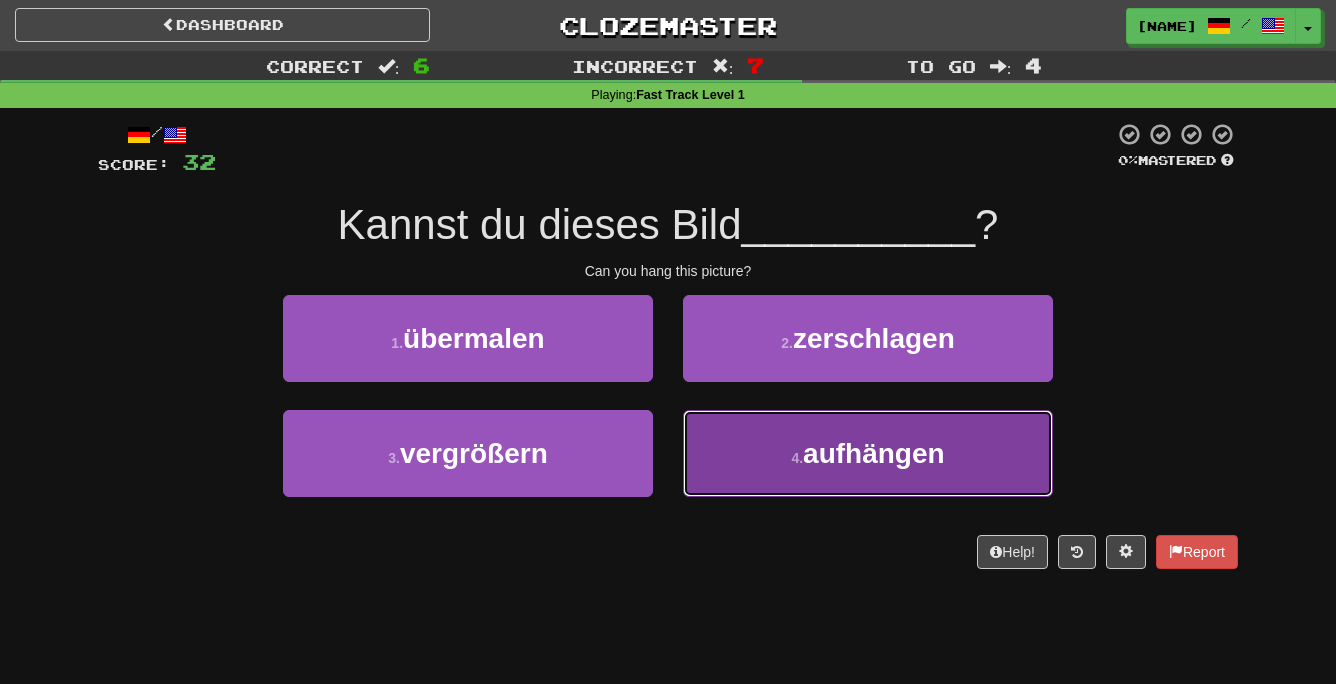 click on "4 .  aufhängen" at bounding box center (868, 453) 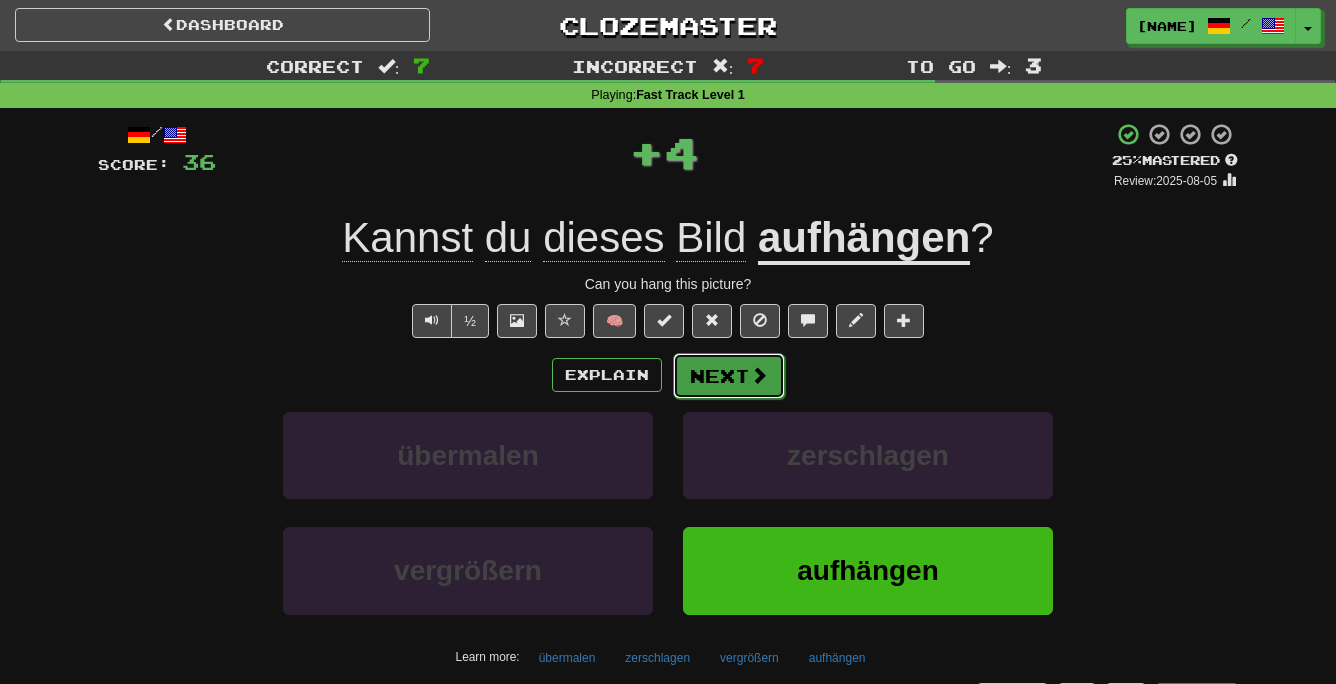 click on "Next" at bounding box center [729, 376] 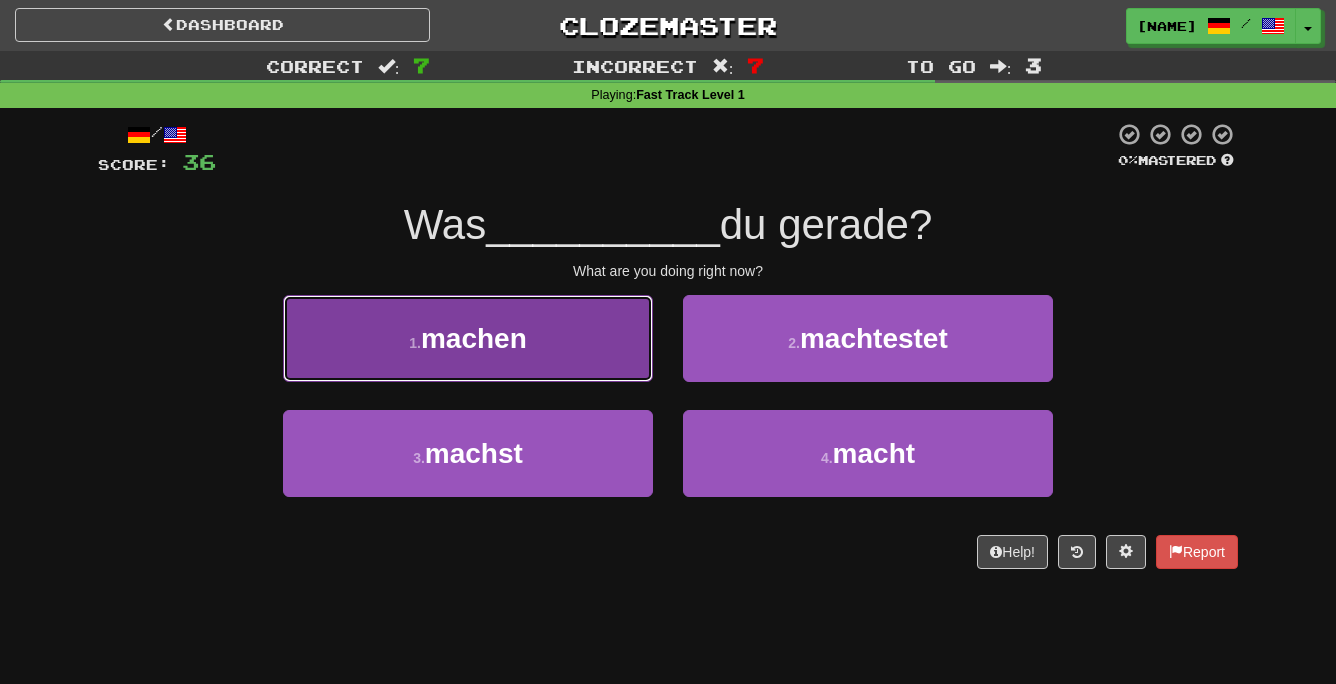 click on "1 . machen" at bounding box center [468, 338] 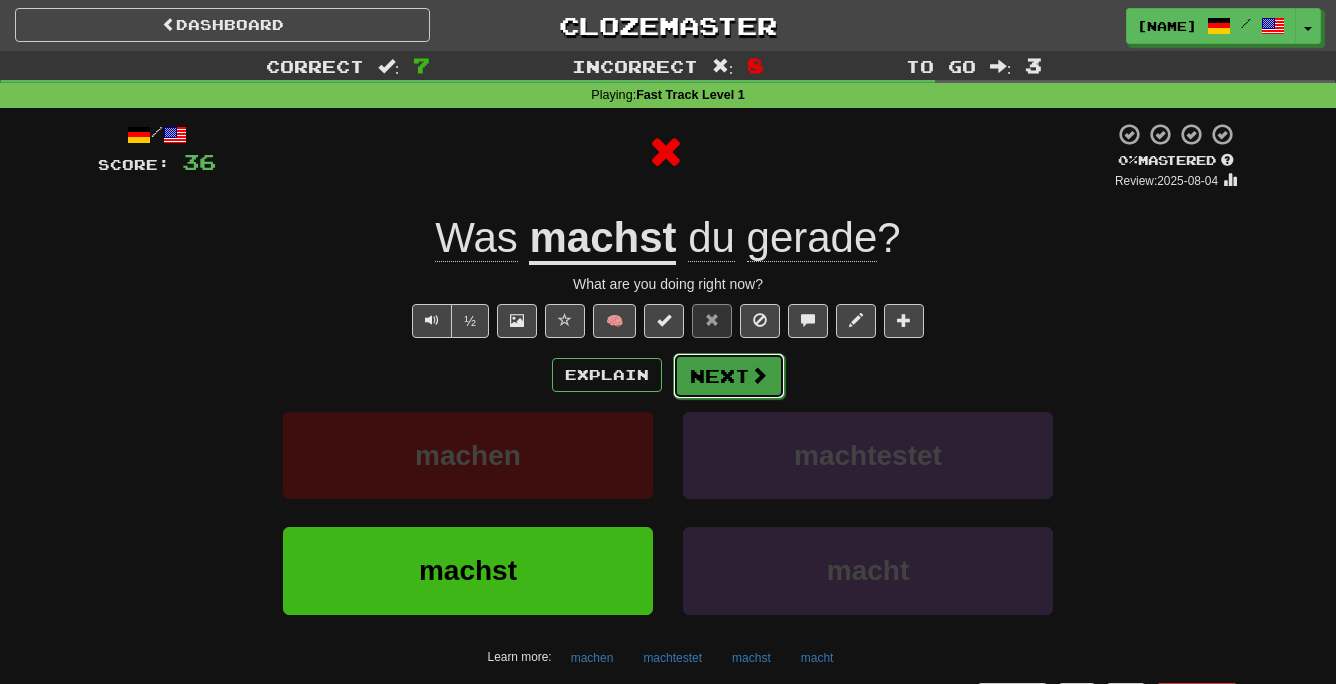 click on "Next" at bounding box center [729, 376] 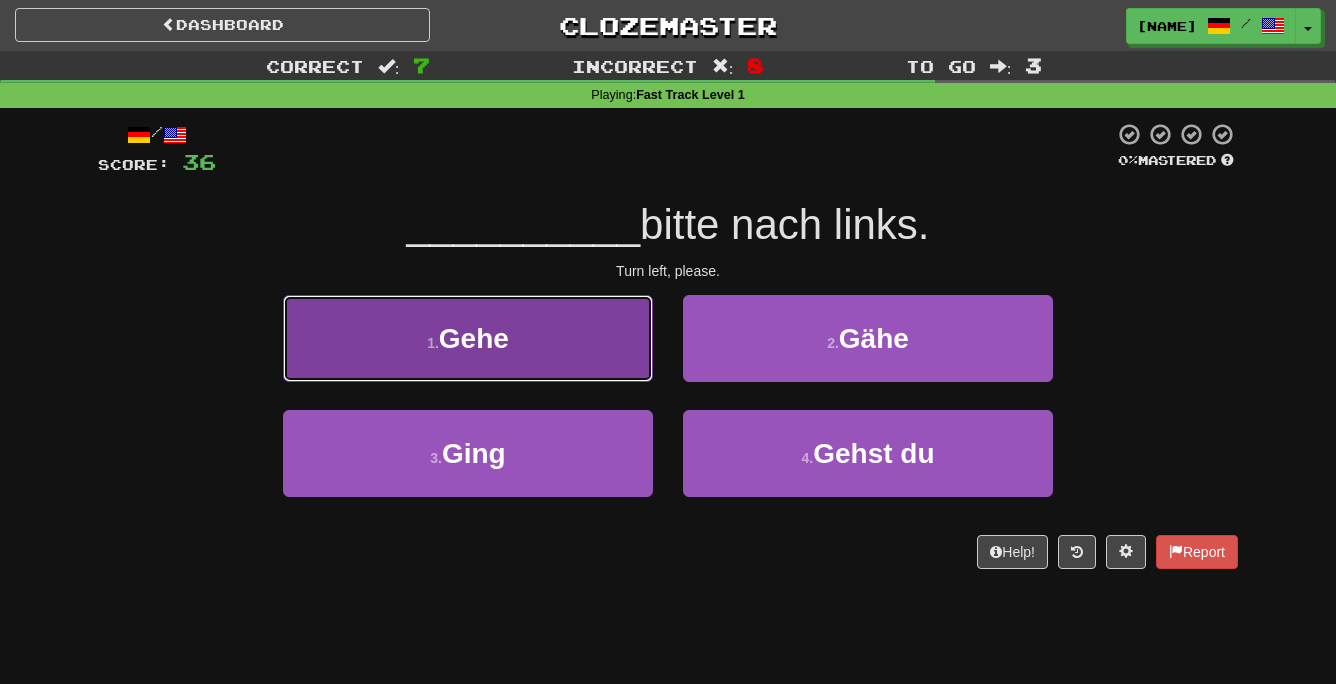 click on "1 . Gehe" at bounding box center [468, 338] 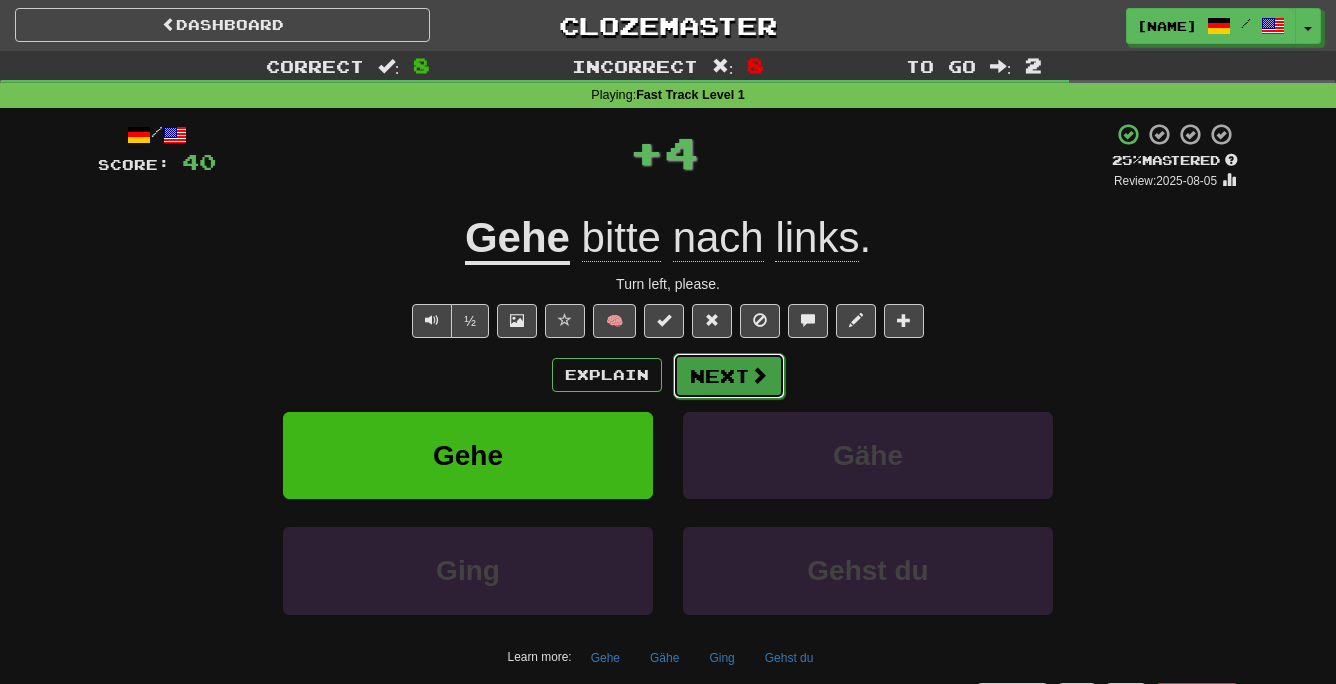 click on "Next" at bounding box center [729, 376] 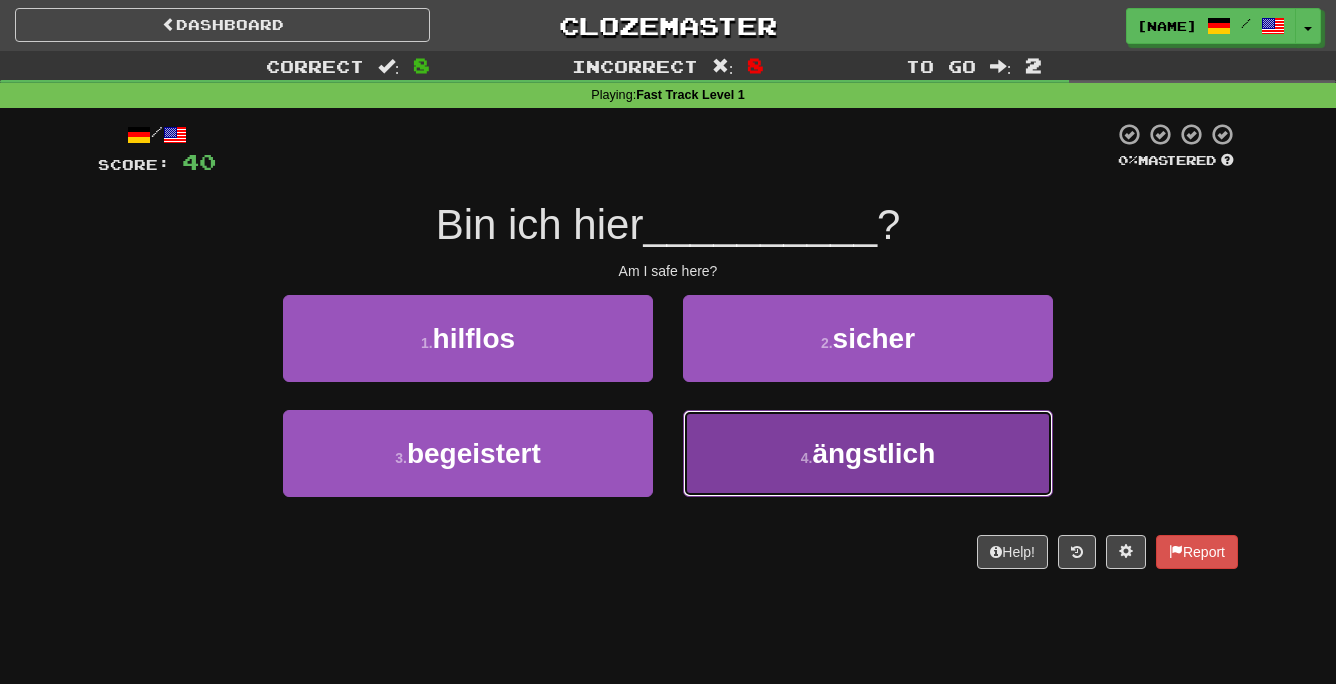 click on "4 .  ängstlich" at bounding box center [868, 453] 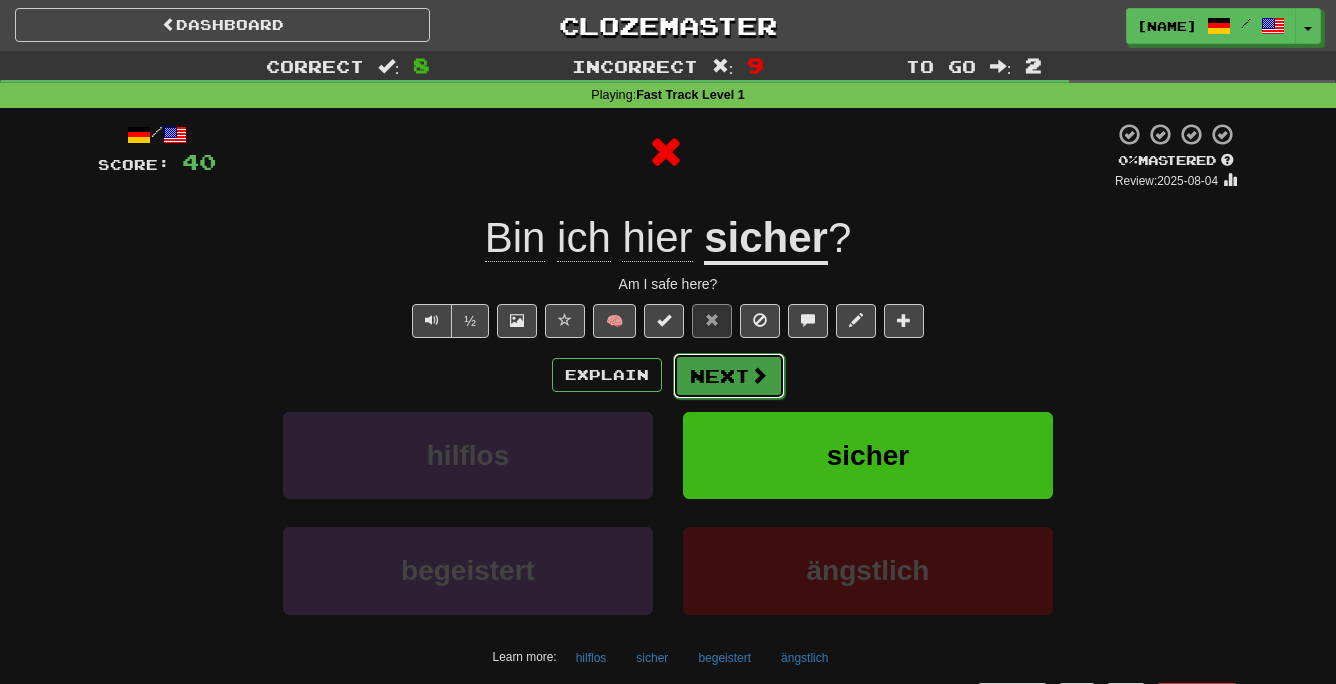 click on "Next" at bounding box center (729, 376) 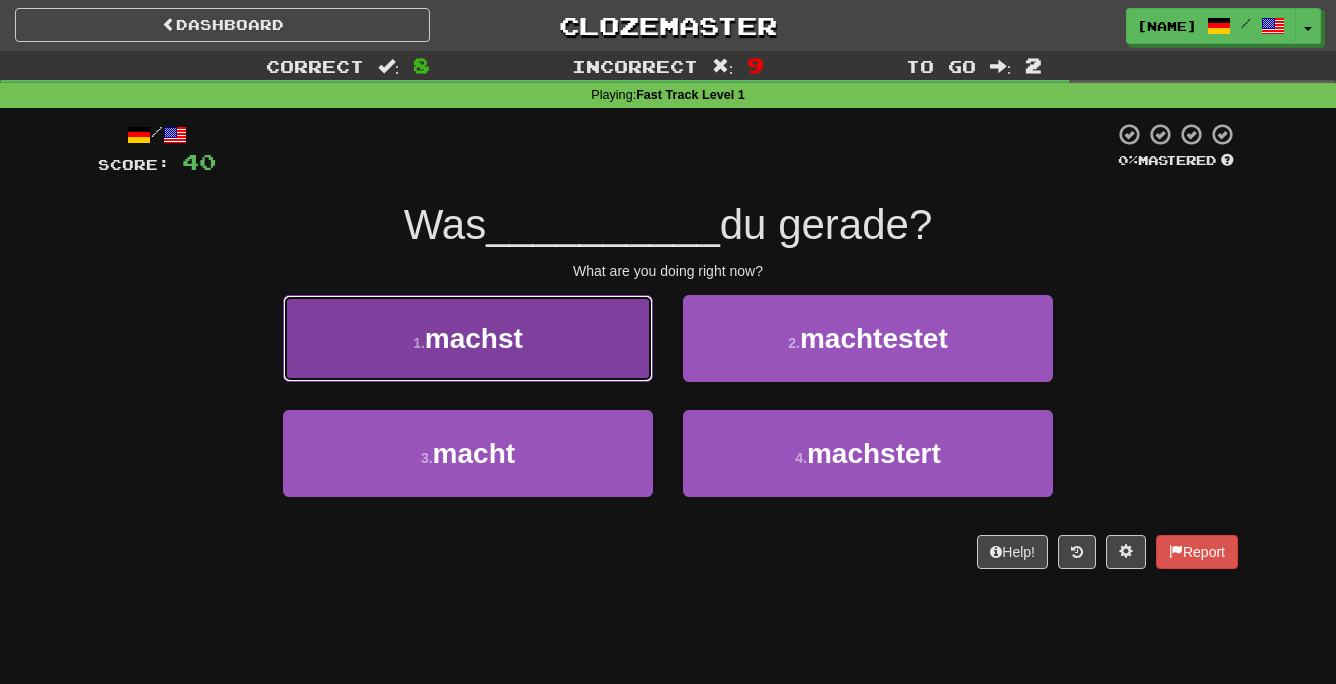 click on "1 .  machst" at bounding box center (468, 338) 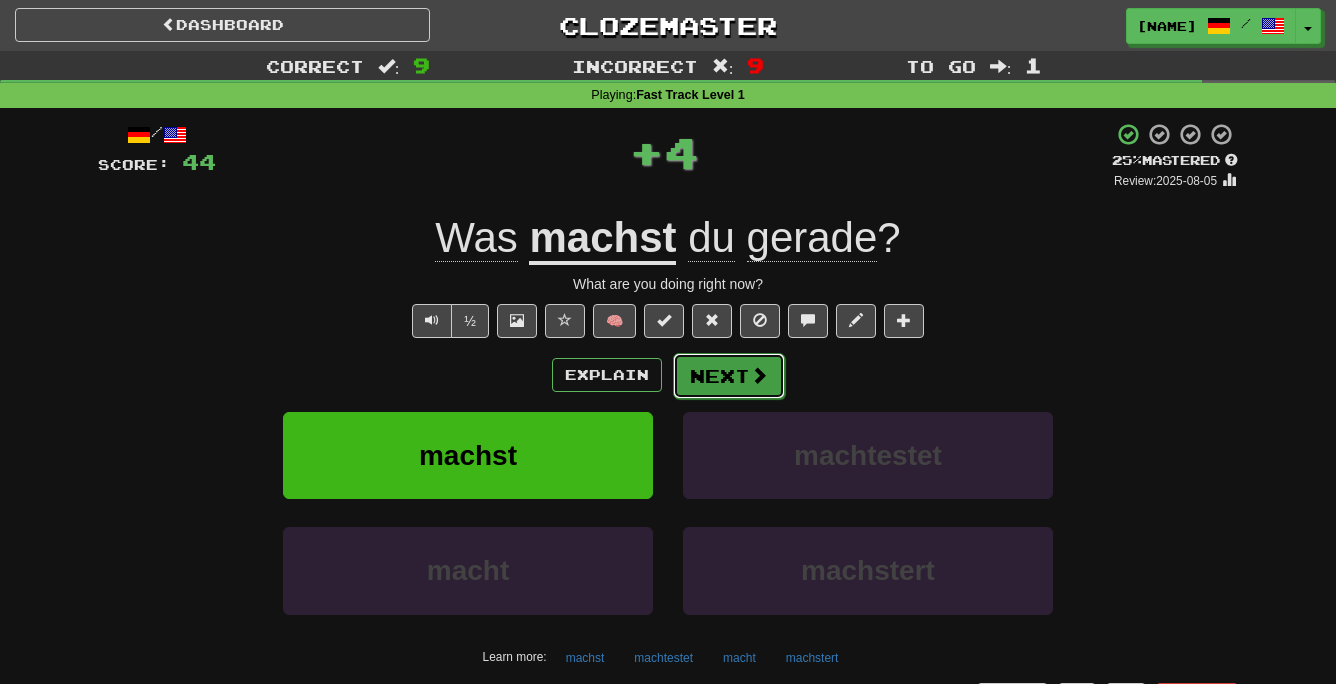 click on "Next" at bounding box center (729, 376) 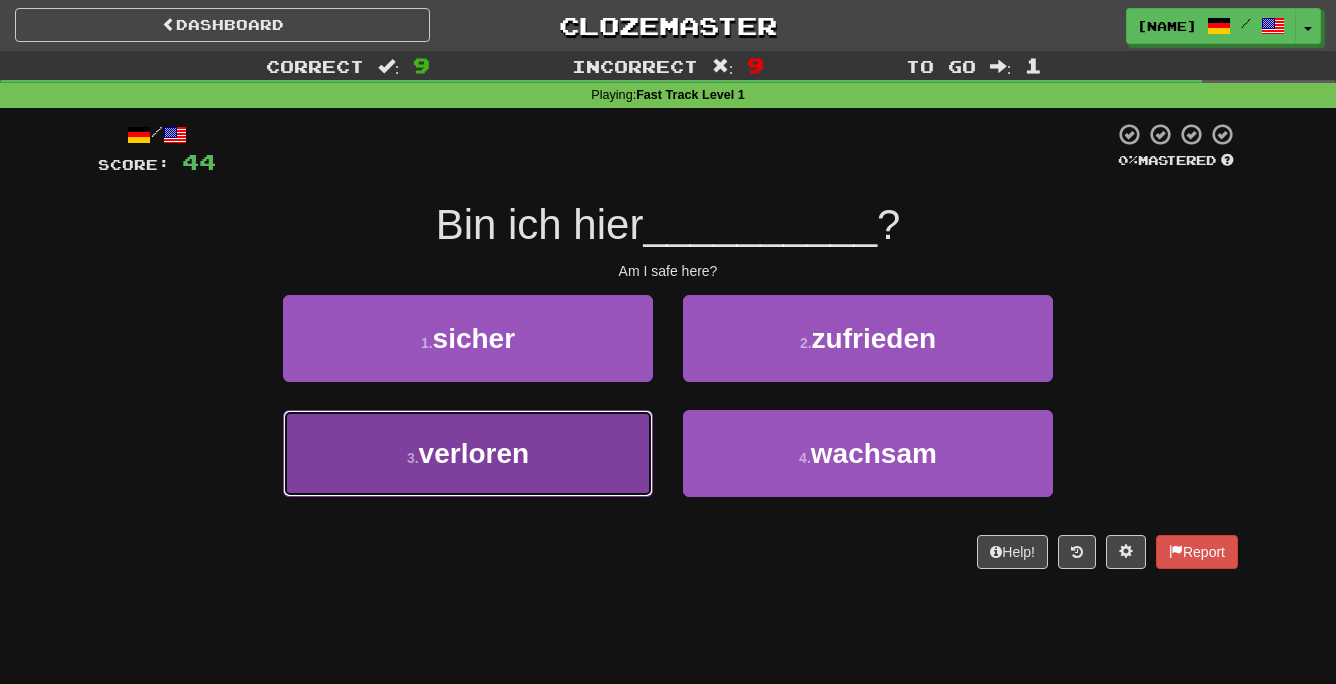 click on "3 .  verloren" at bounding box center [468, 453] 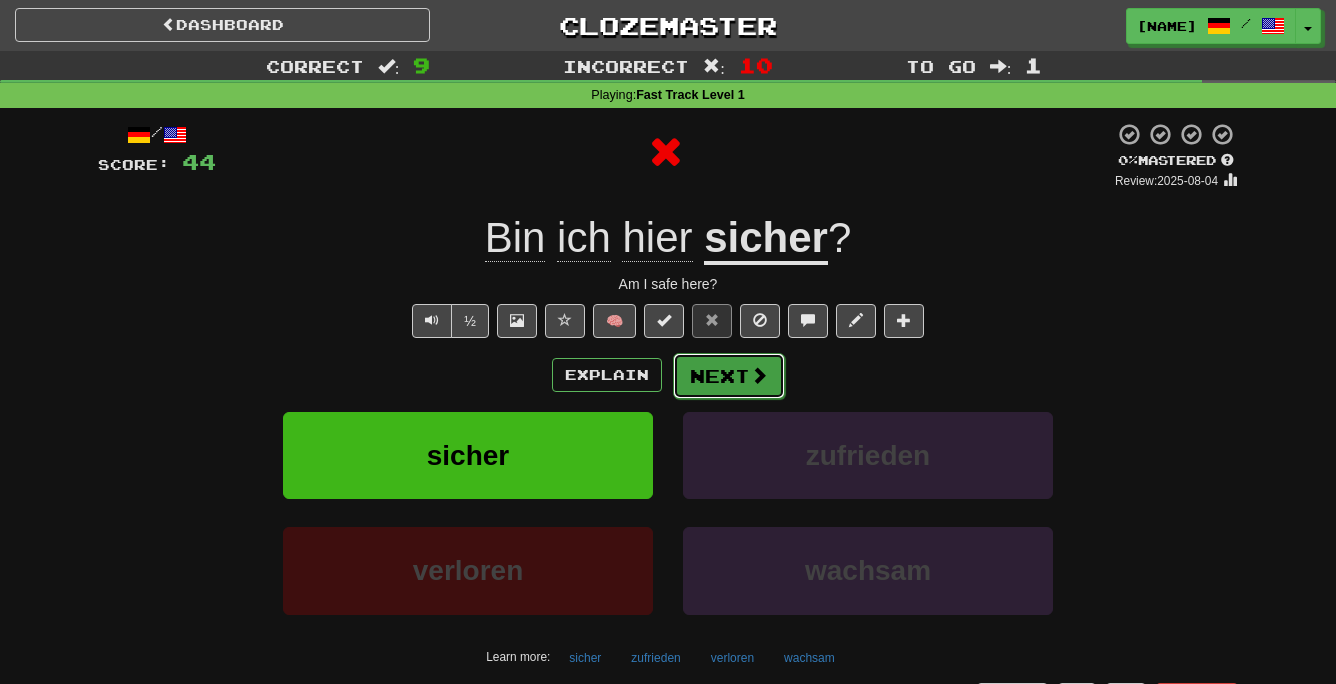 click on "Next" at bounding box center [729, 376] 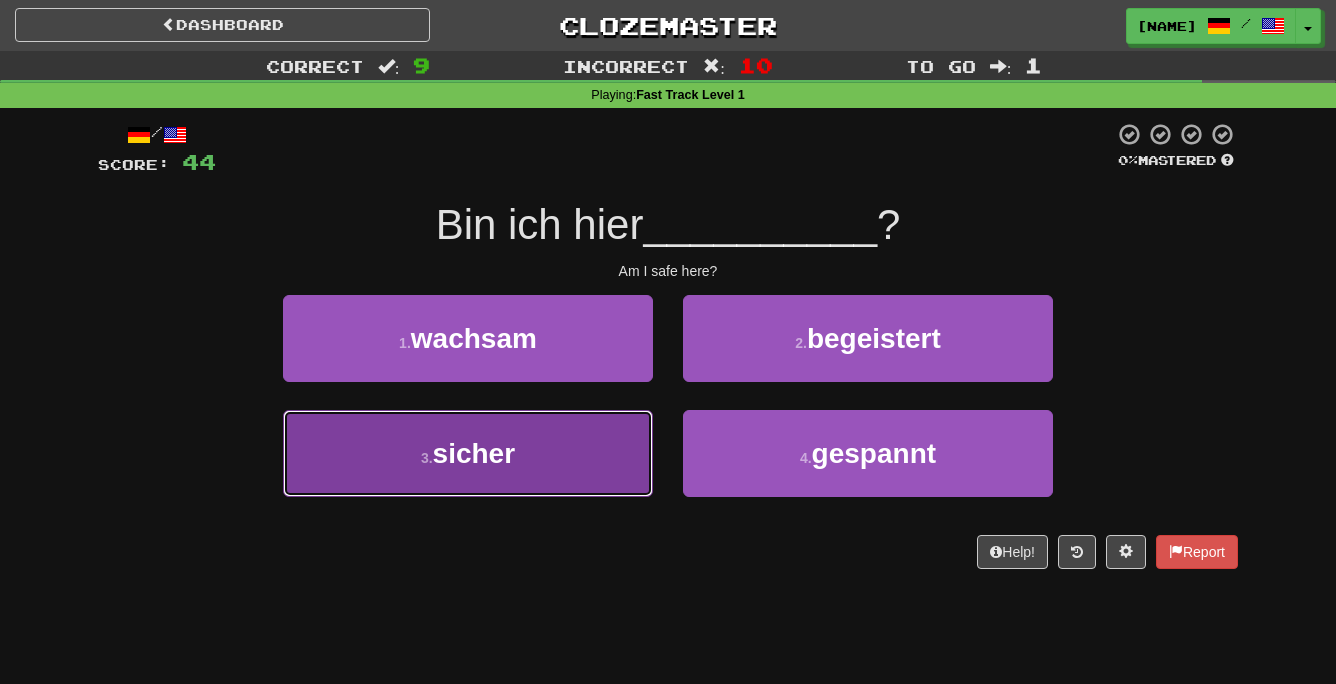 click on "3 .  sicher" at bounding box center [468, 453] 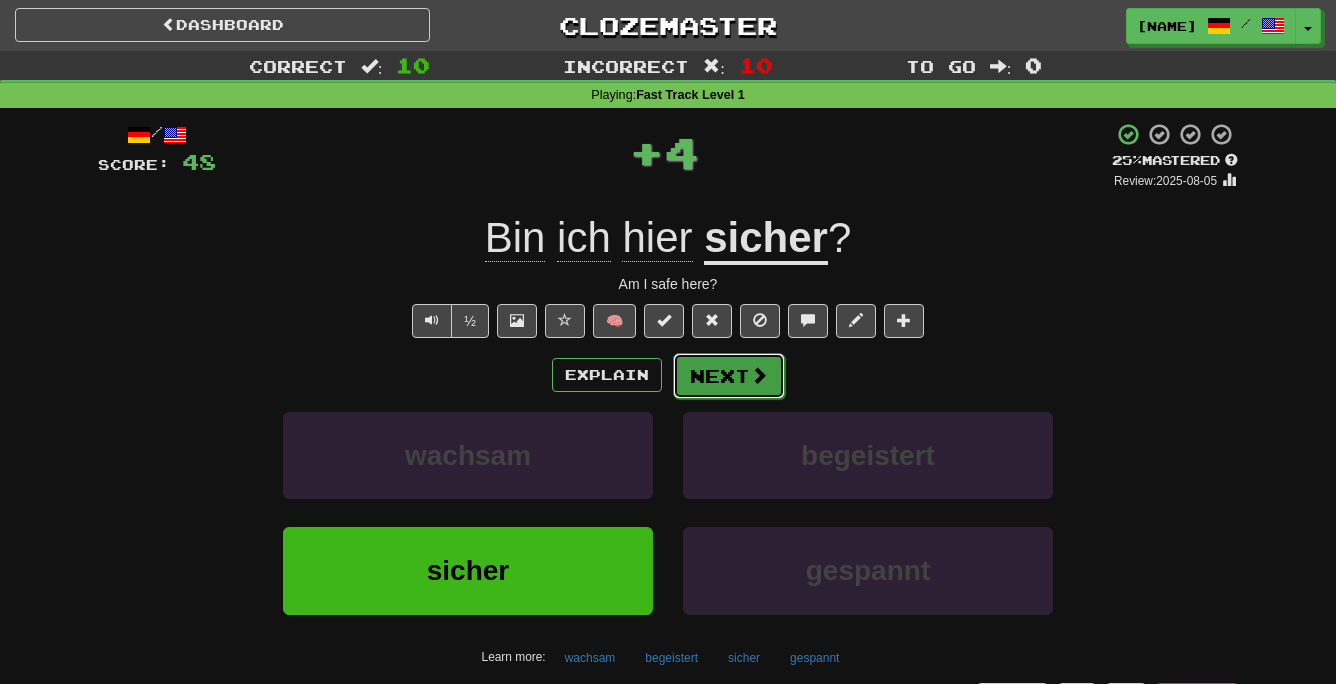 click on "Next" at bounding box center [729, 376] 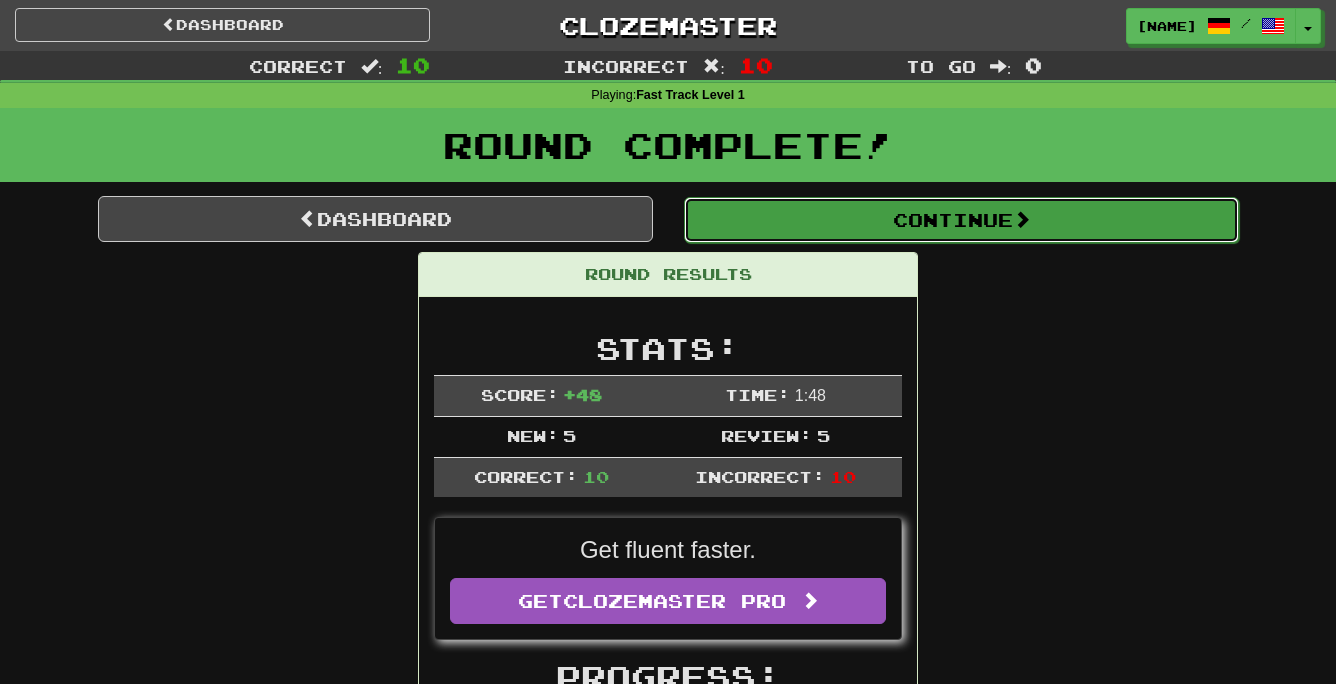 click on "Continue" at bounding box center [961, 220] 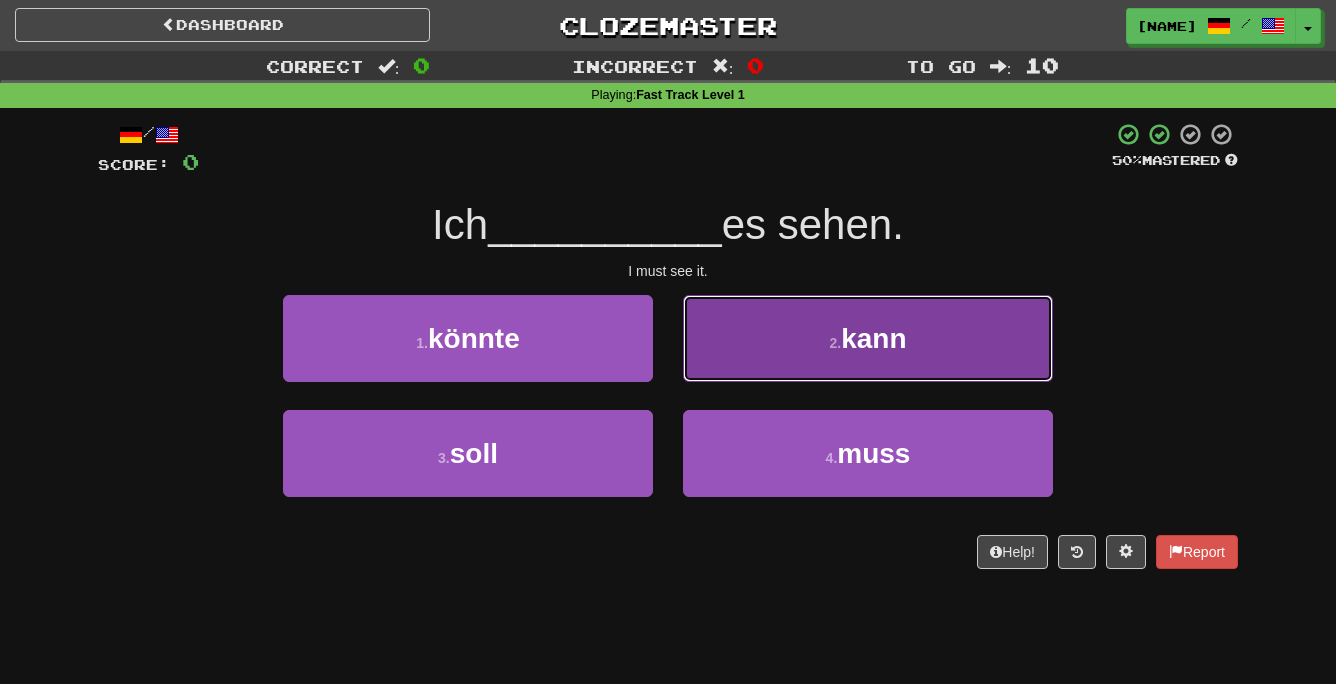 click on "2 .  kann" at bounding box center (868, 338) 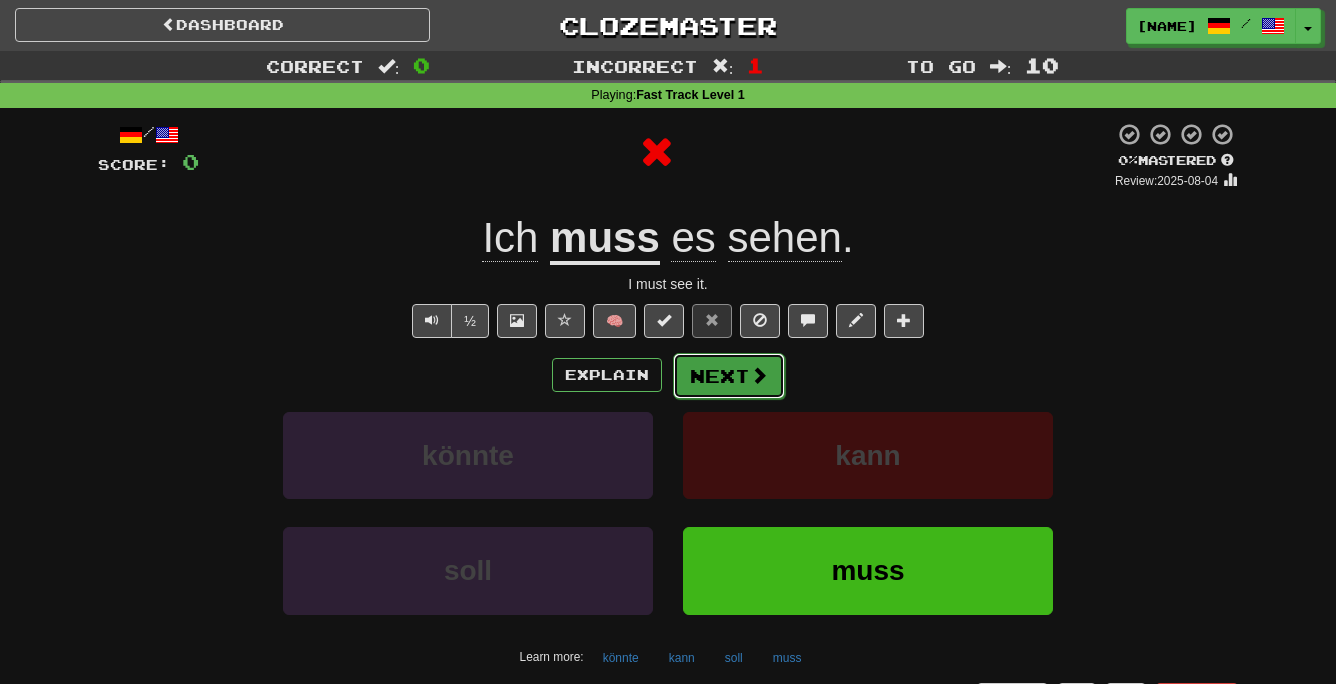 click on "Next" at bounding box center [729, 376] 